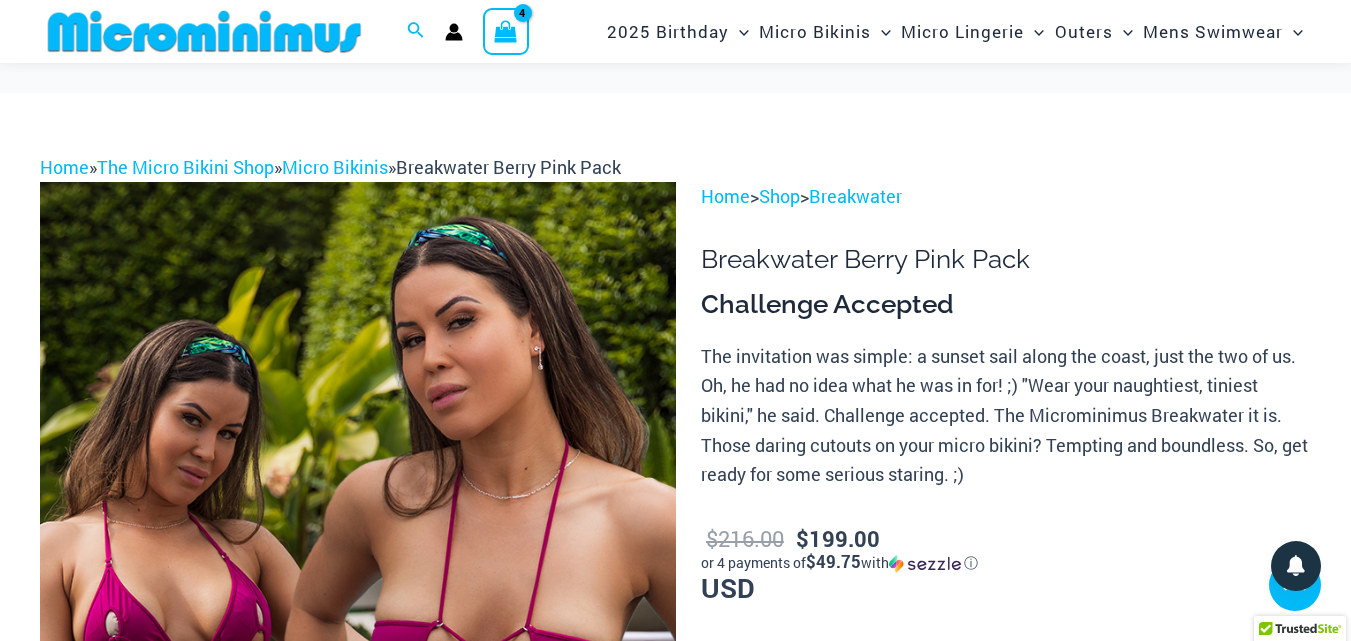 scroll, scrollTop: 1342, scrollLeft: 0, axis: vertical 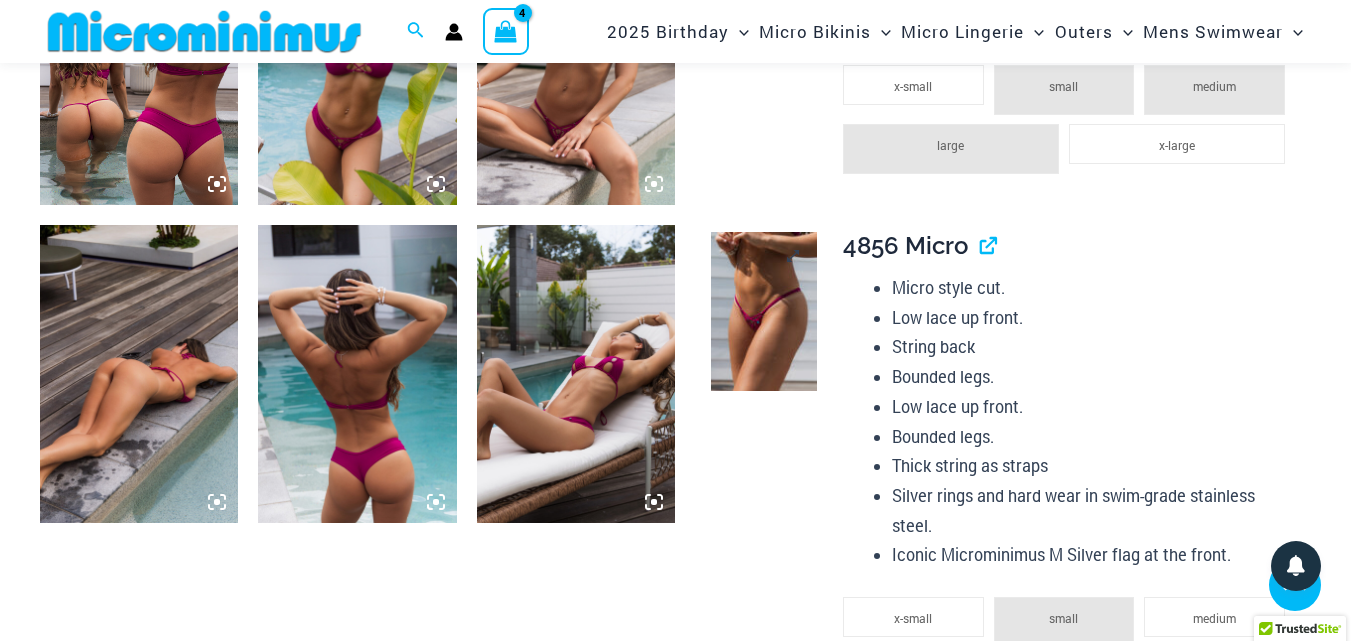 click at bounding box center [764, 311] 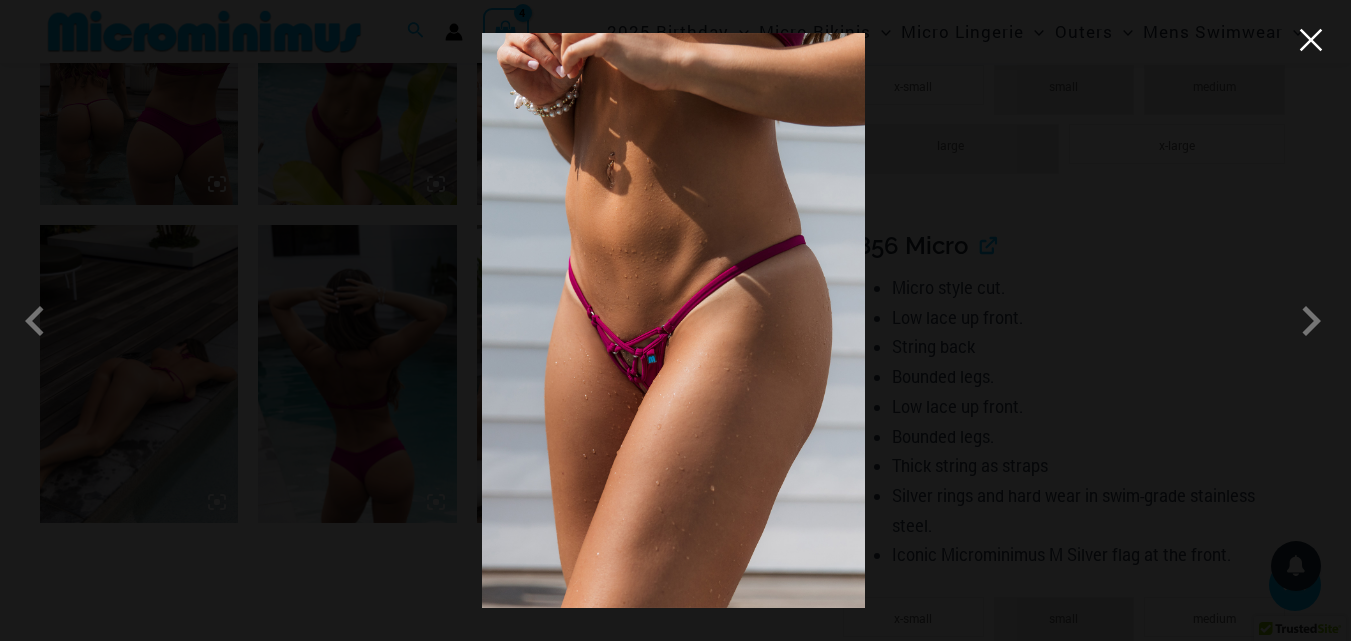 click at bounding box center (1311, 40) 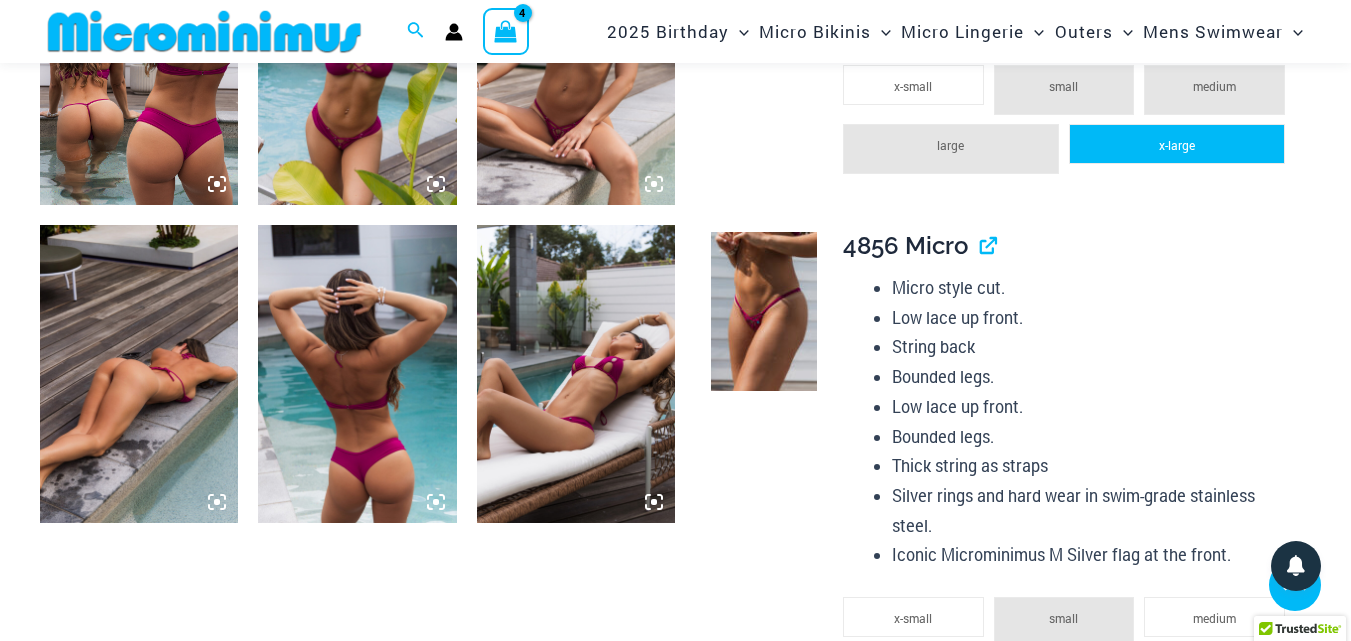 click on "x-large" 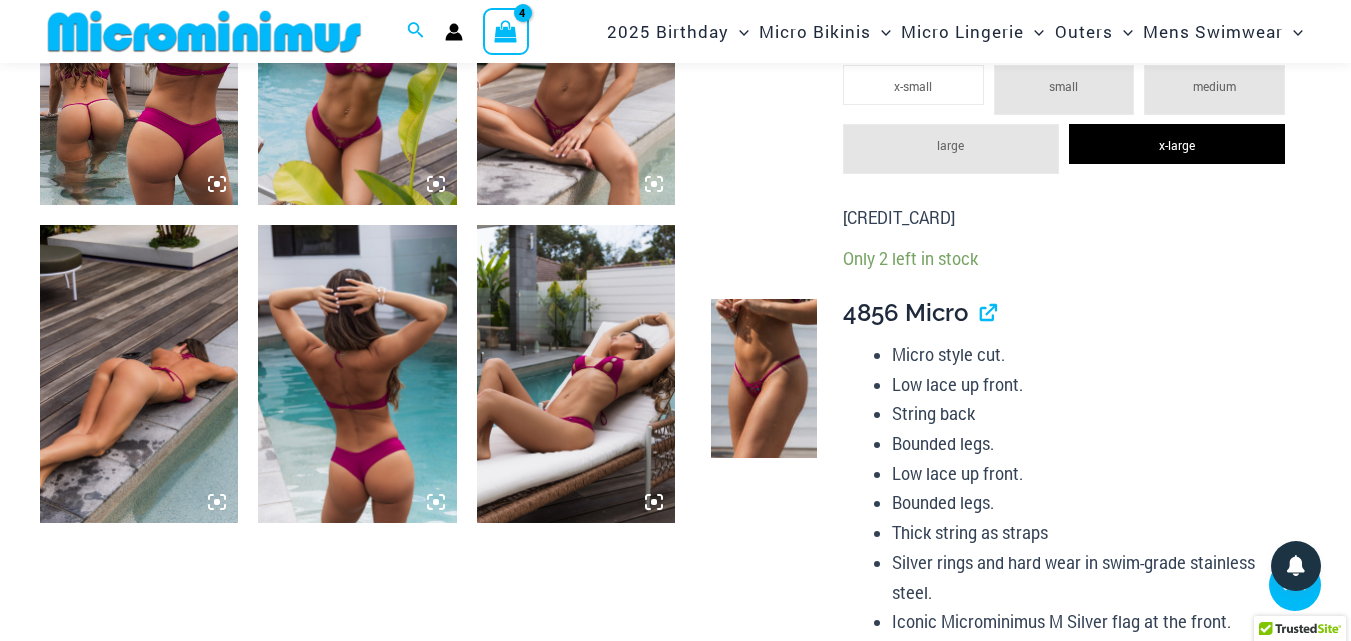 scroll, scrollTop: 1808, scrollLeft: 0, axis: vertical 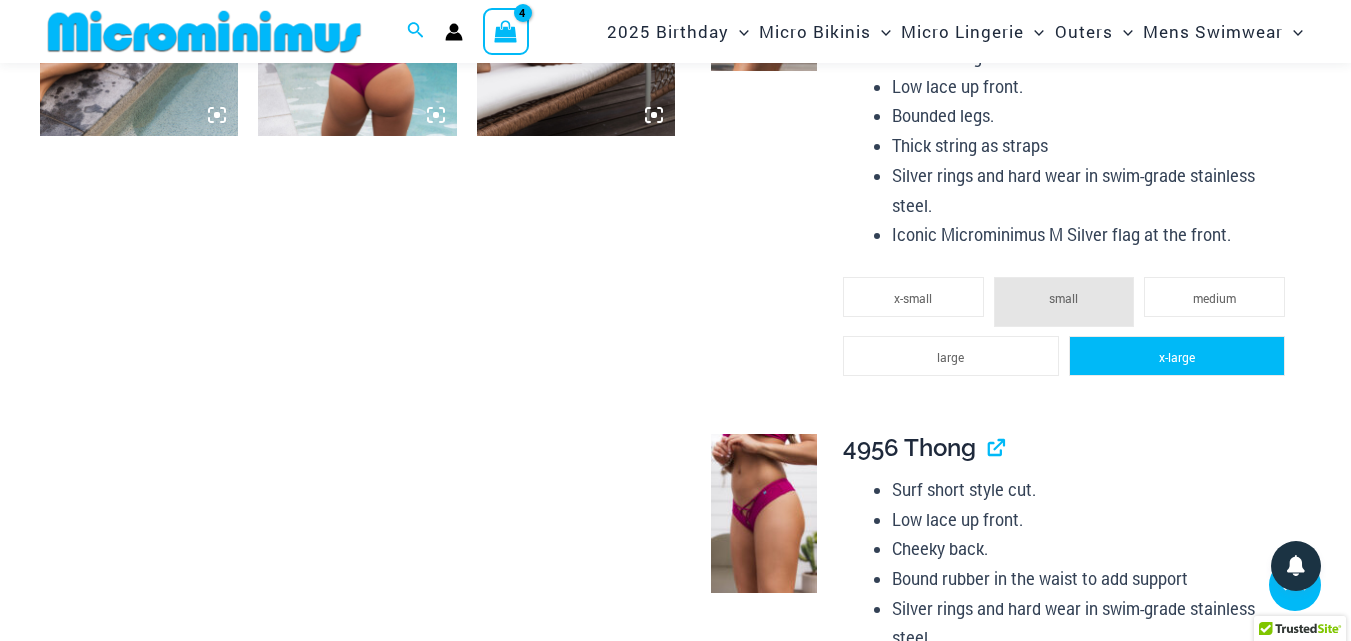 click on "x-large" 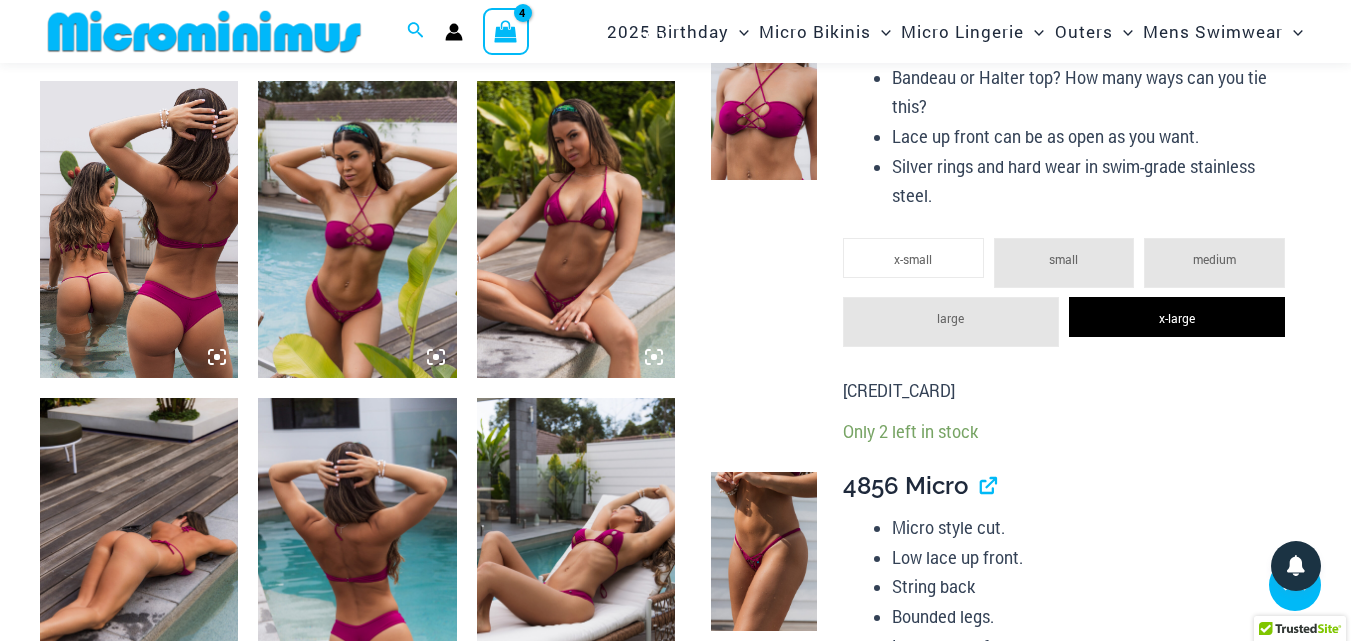 scroll, scrollTop: 515, scrollLeft: 0, axis: vertical 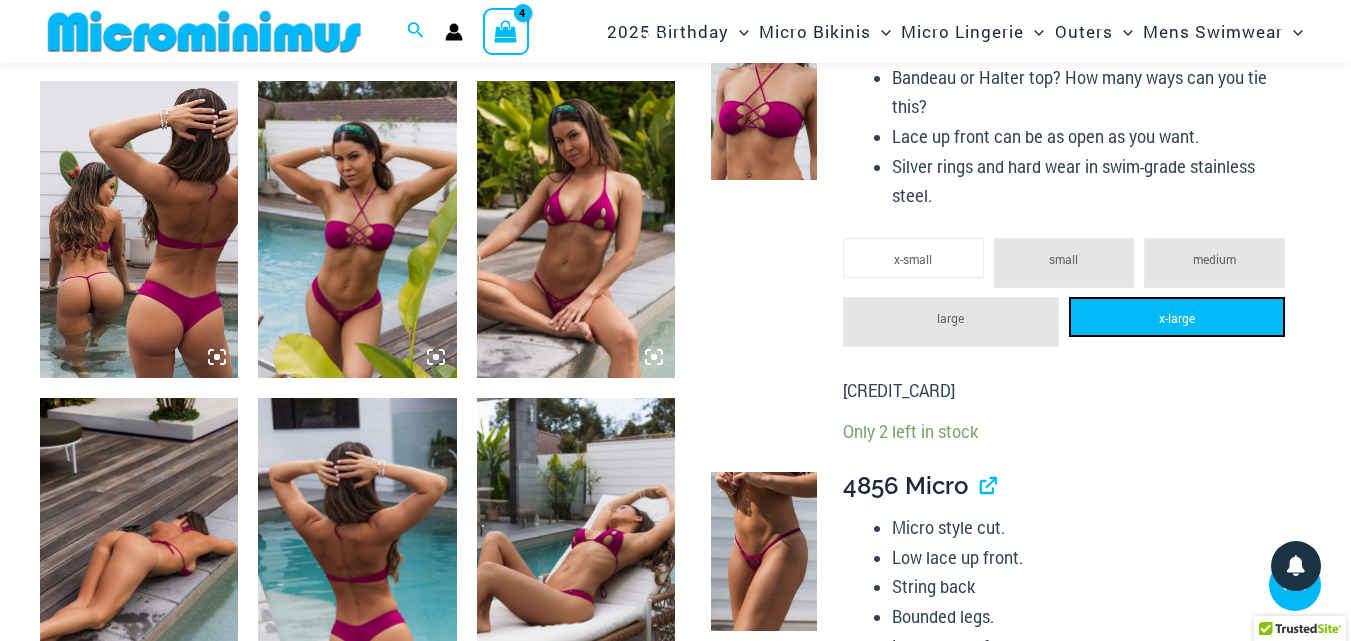 click on "x-large" 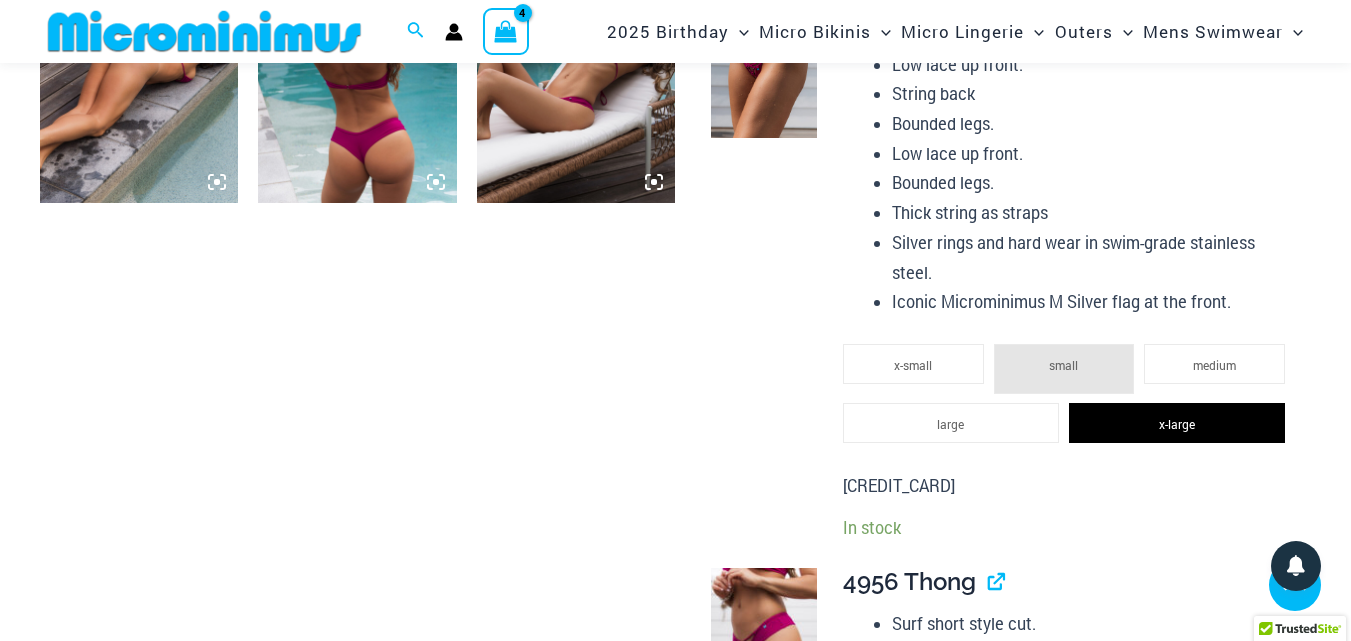 scroll, scrollTop: 1621, scrollLeft: 0, axis: vertical 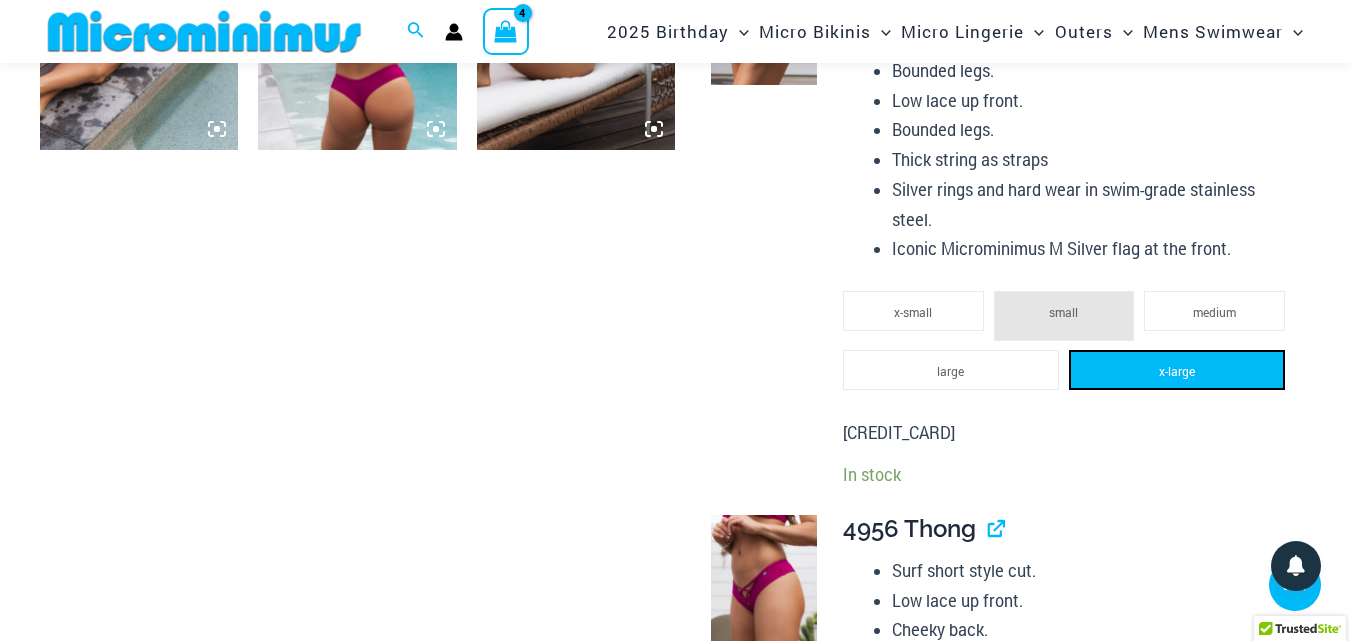 click on "x-large" 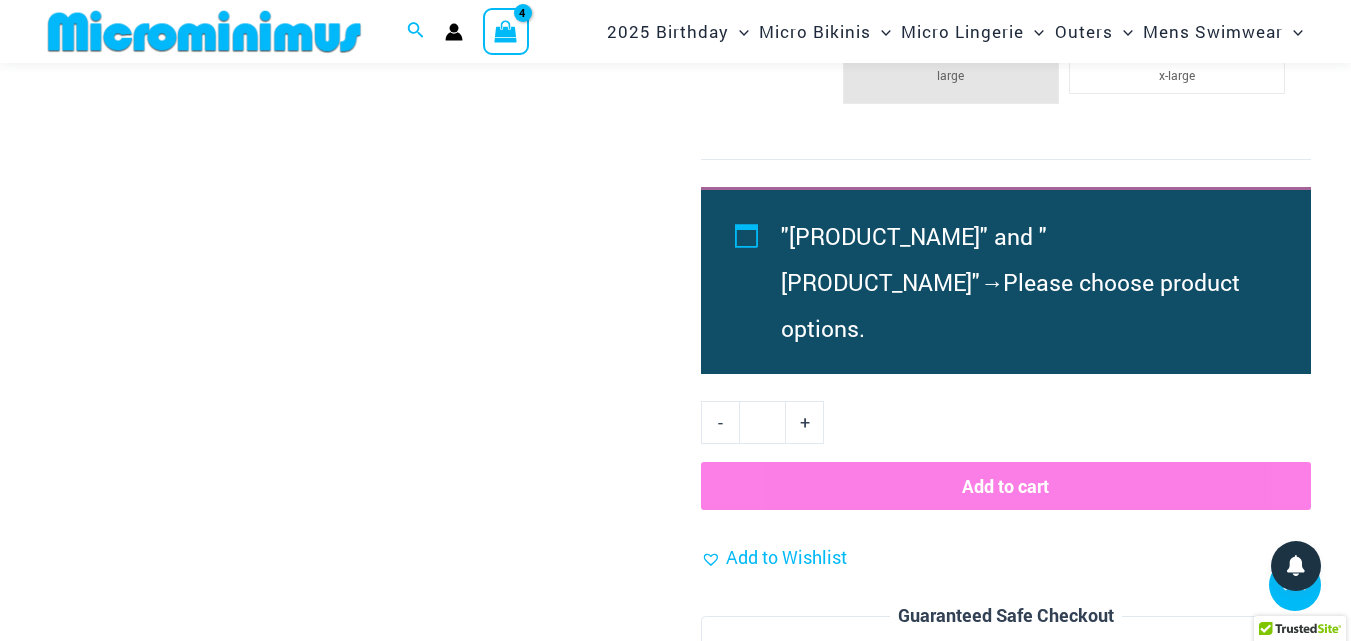scroll, scrollTop: 2430, scrollLeft: 0, axis: vertical 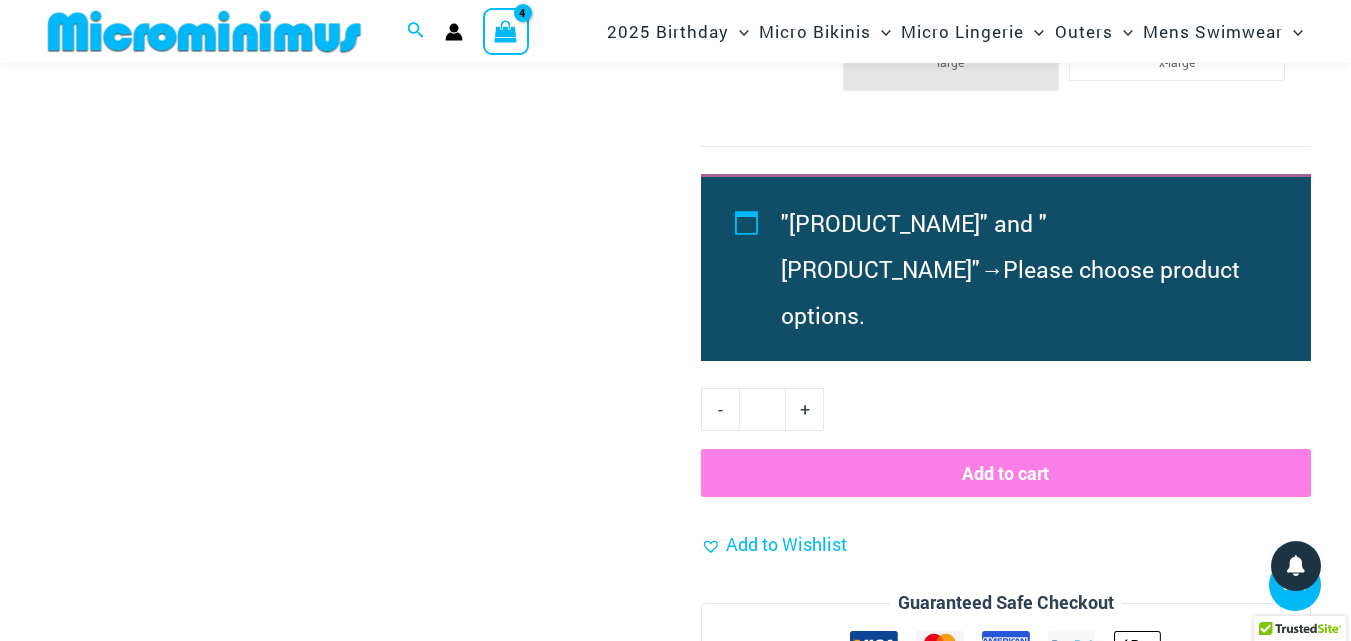 click on ""3153 Tri Top" and "4956 Thong"  →  Please choose product options." at bounding box center [1023, 269] 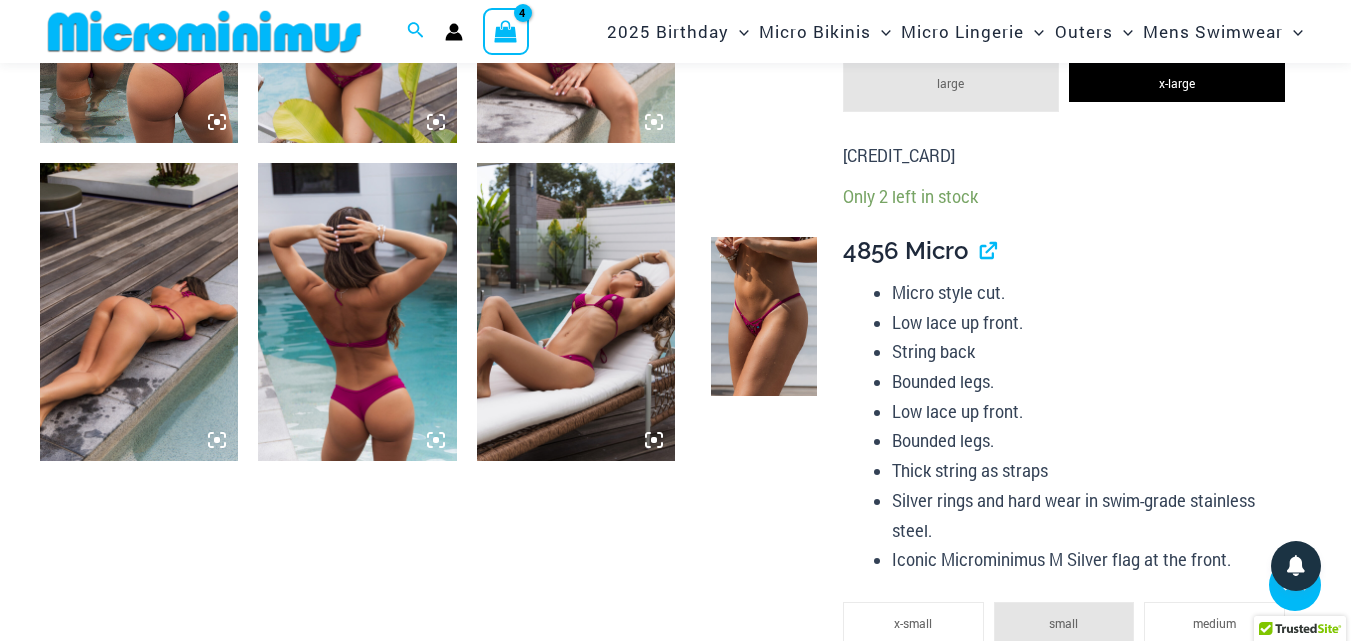 scroll, scrollTop: 380, scrollLeft: 0, axis: vertical 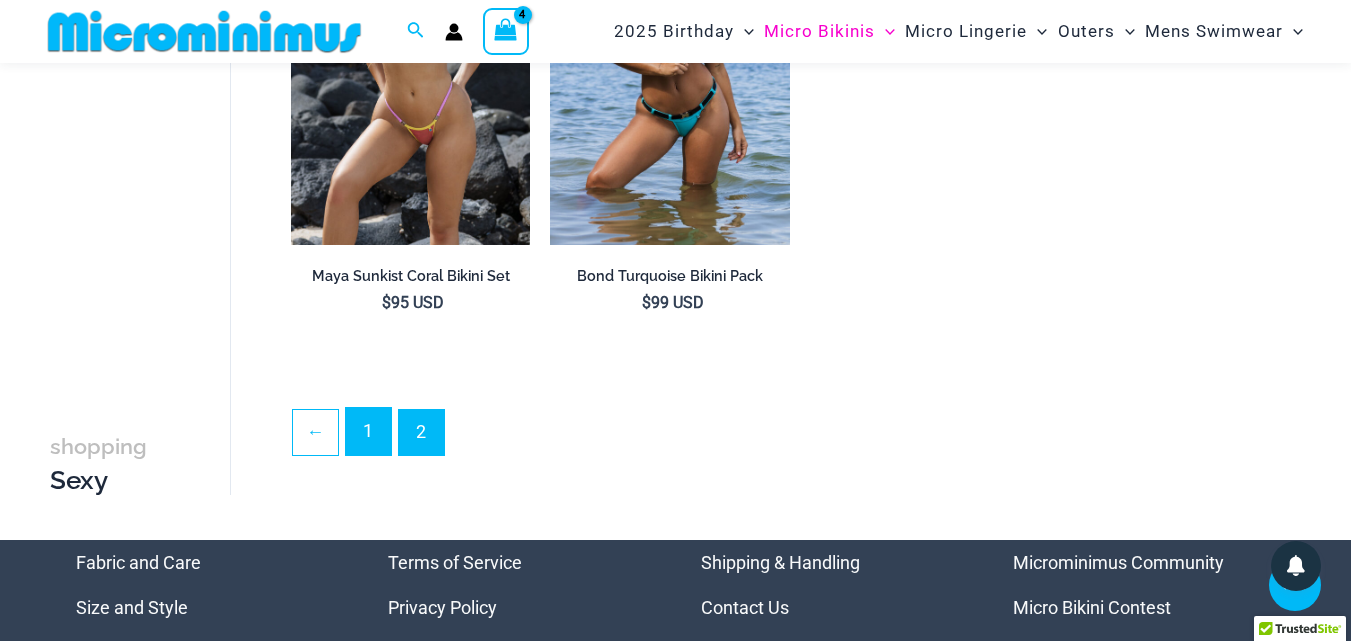 click on "1" at bounding box center (368, 431) 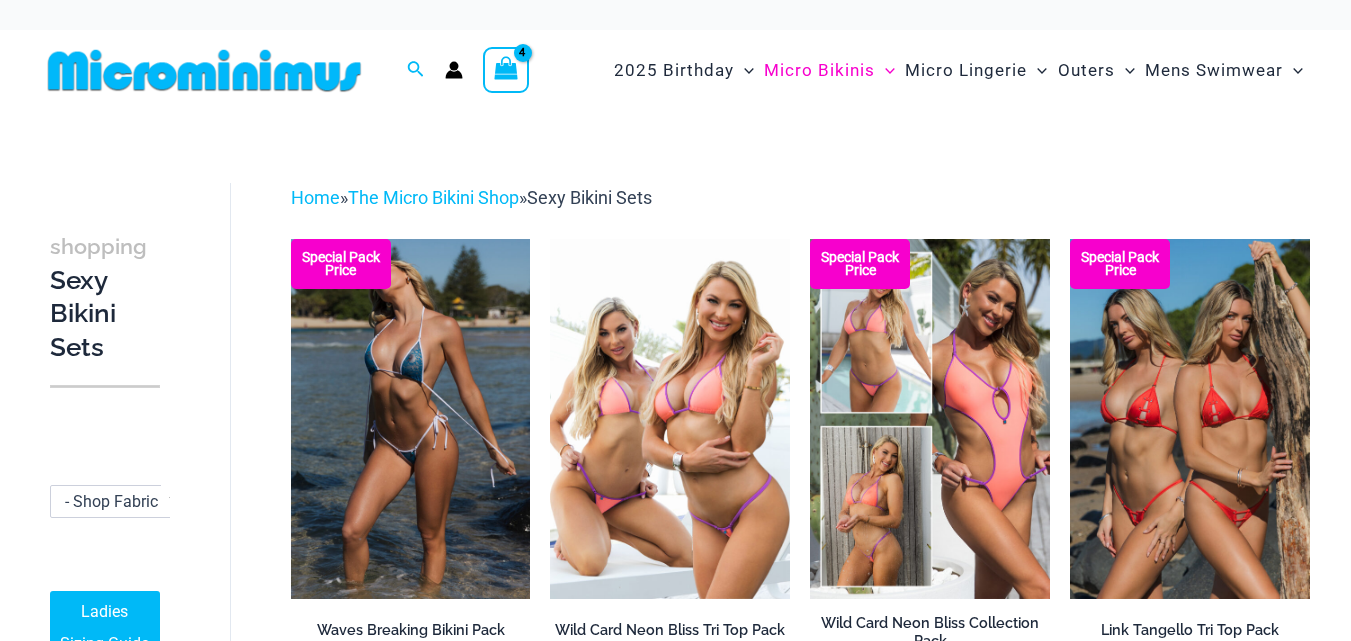 scroll, scrollTop: 0, scrollLeft: 0, axis: both 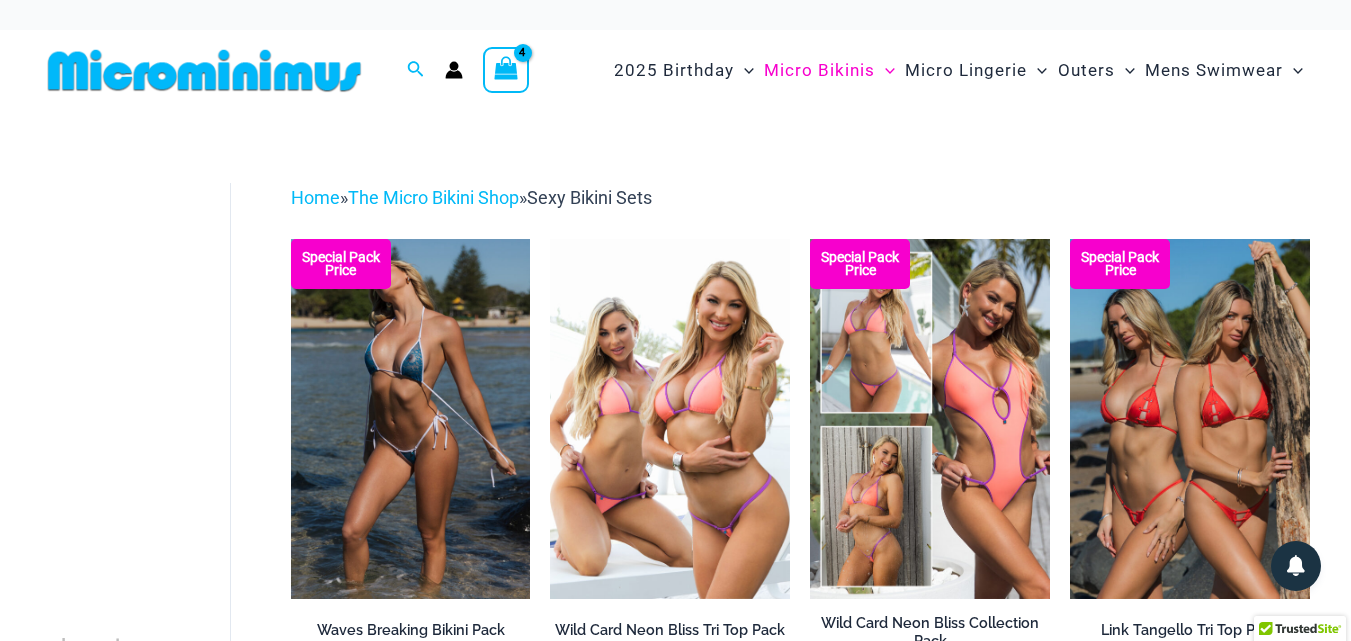 click 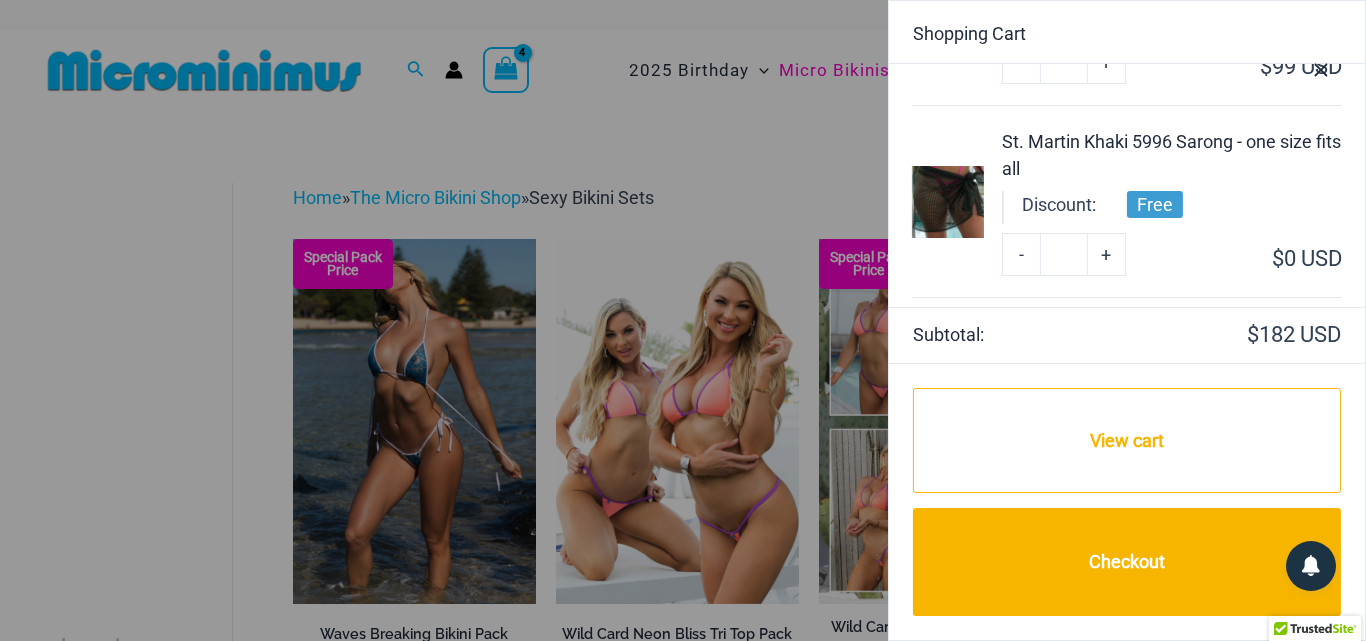 scroll, scrollTop: 266, scrollLeft: 0, axis: vertical 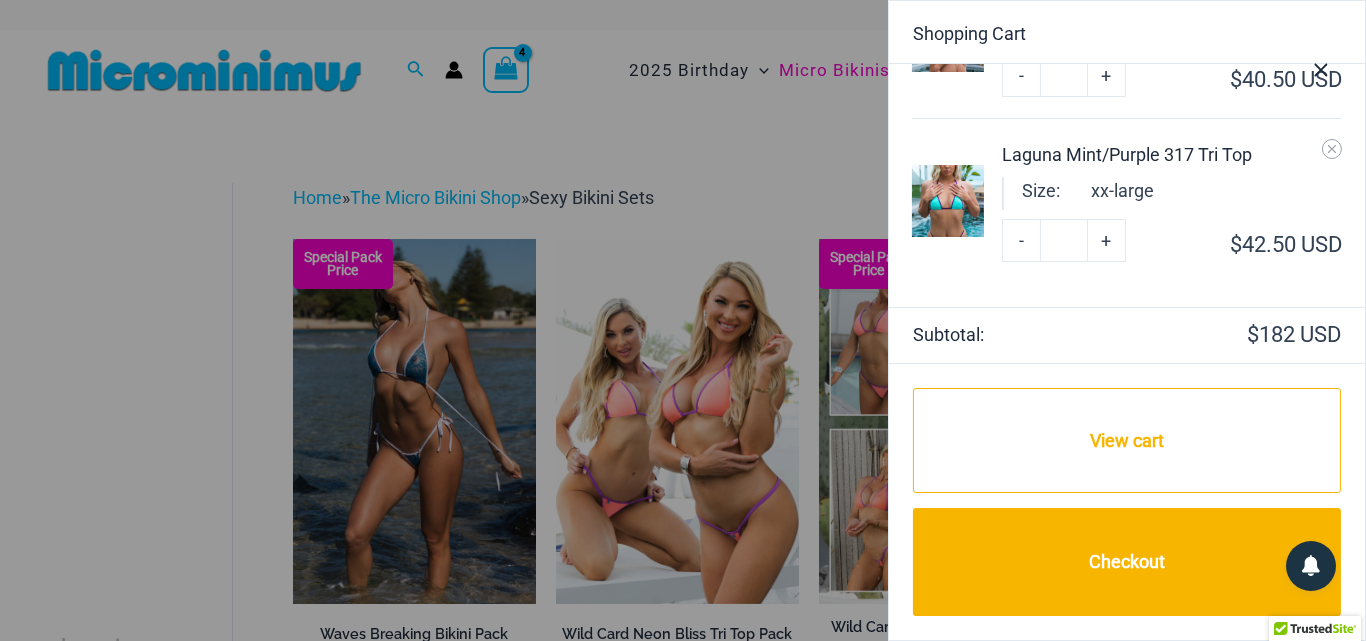click at bounding box center [1321, 67] 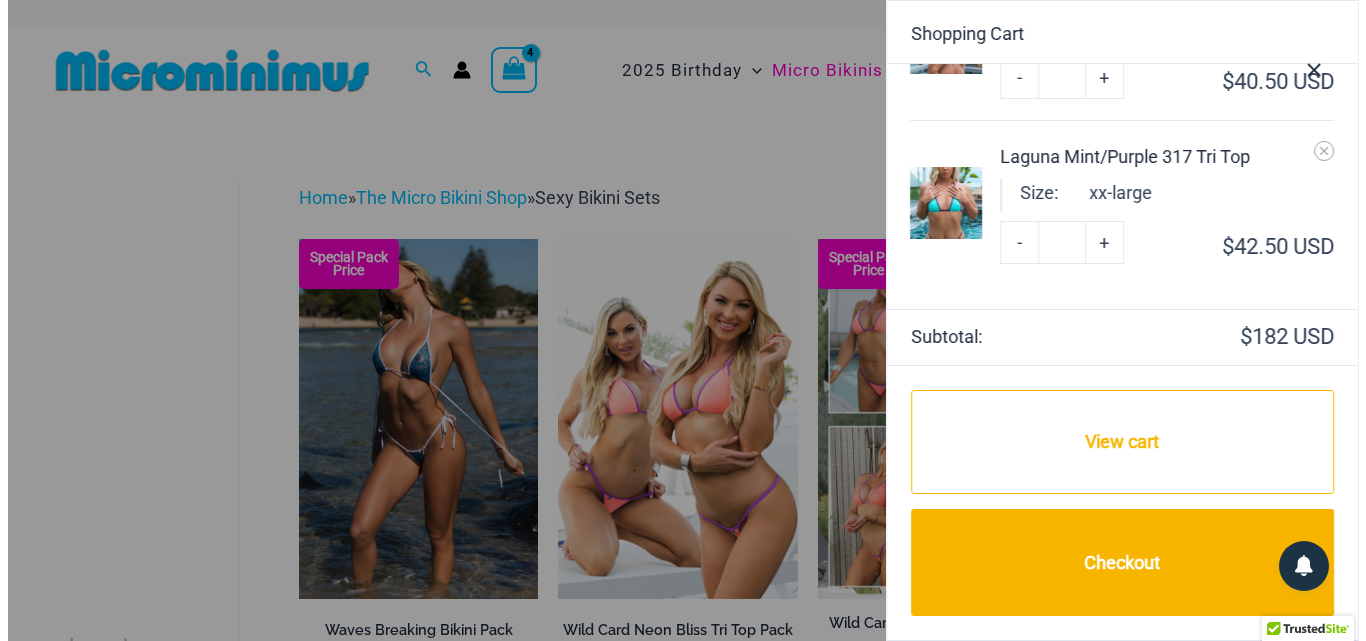scroll, scrollTop: 515, scrollLeft: 0, axis: vertical 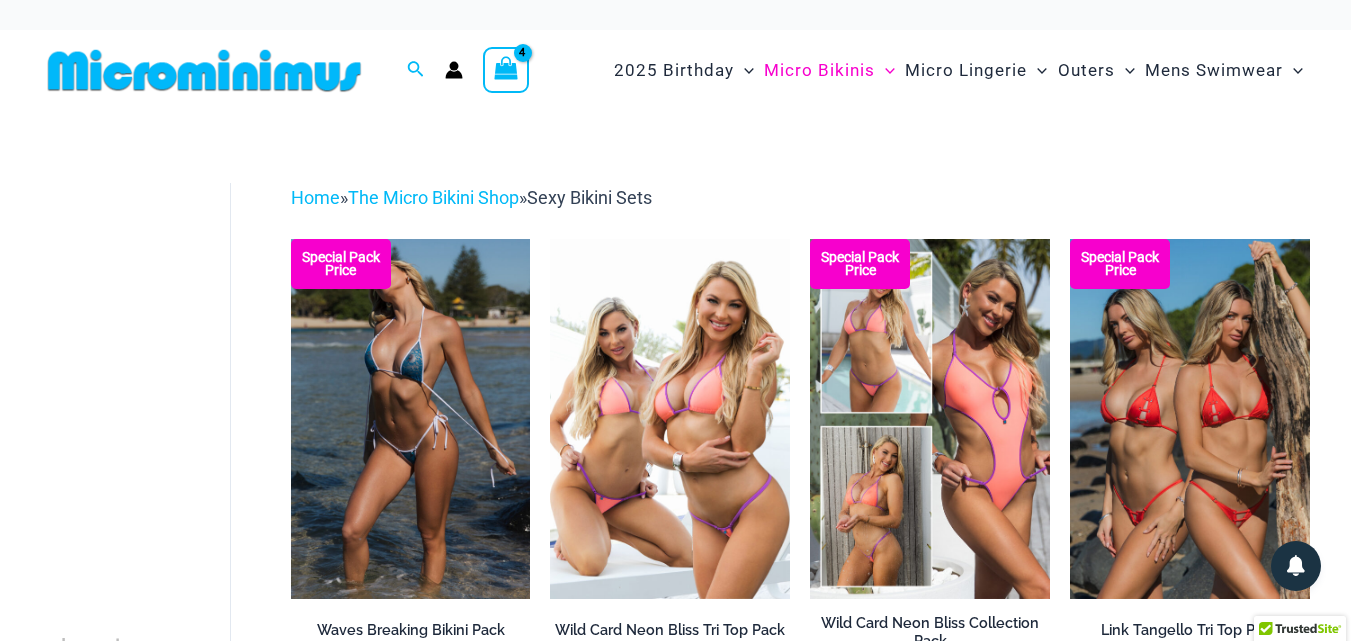 click 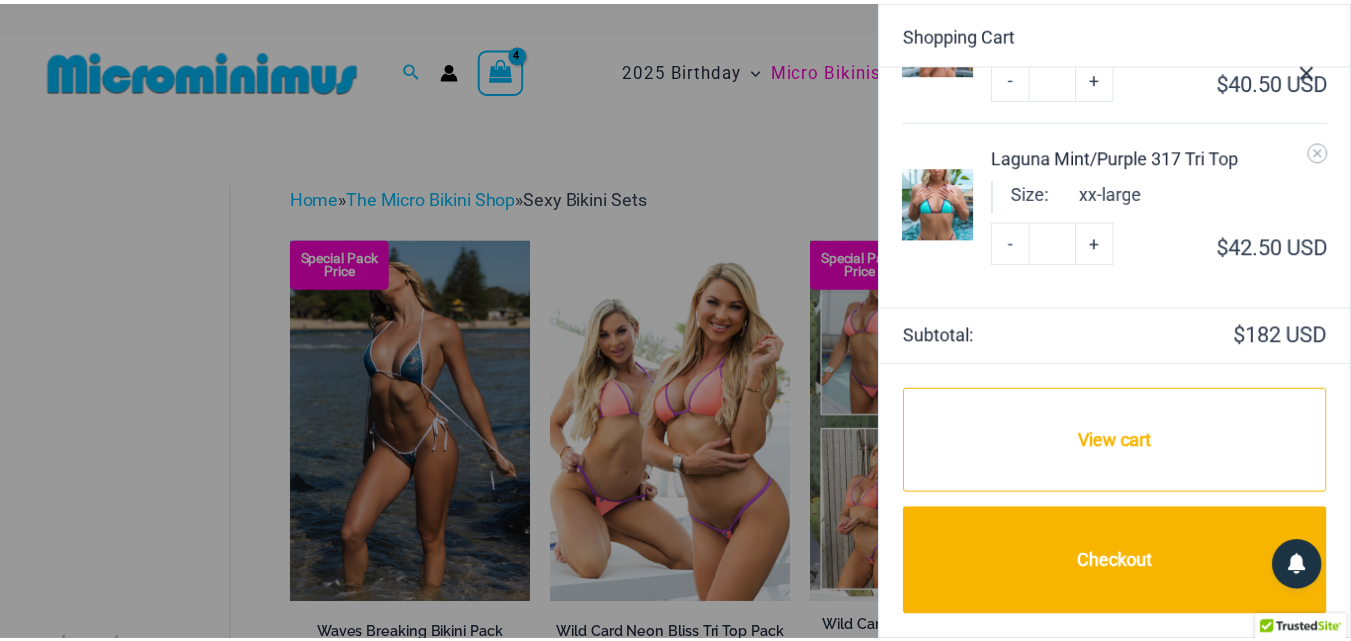 scroll, scrollTop: 517, scrollLeft: 0, axis: vertical 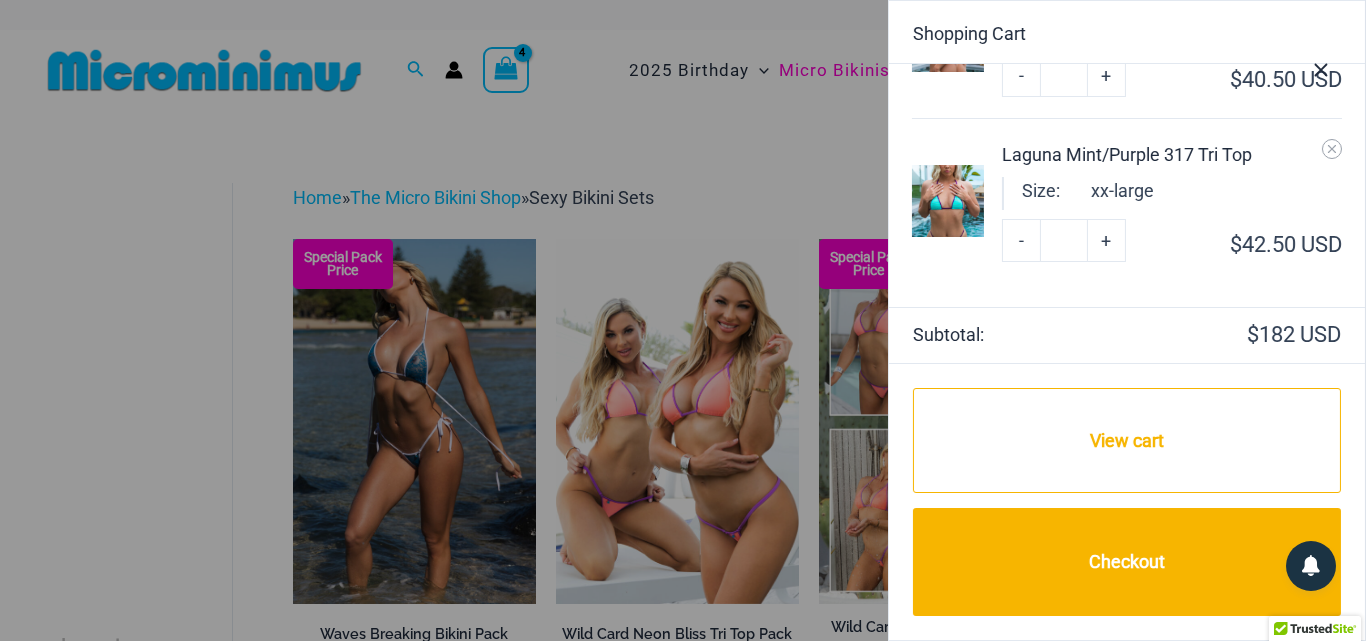 click at bounding box center (1321, 67) 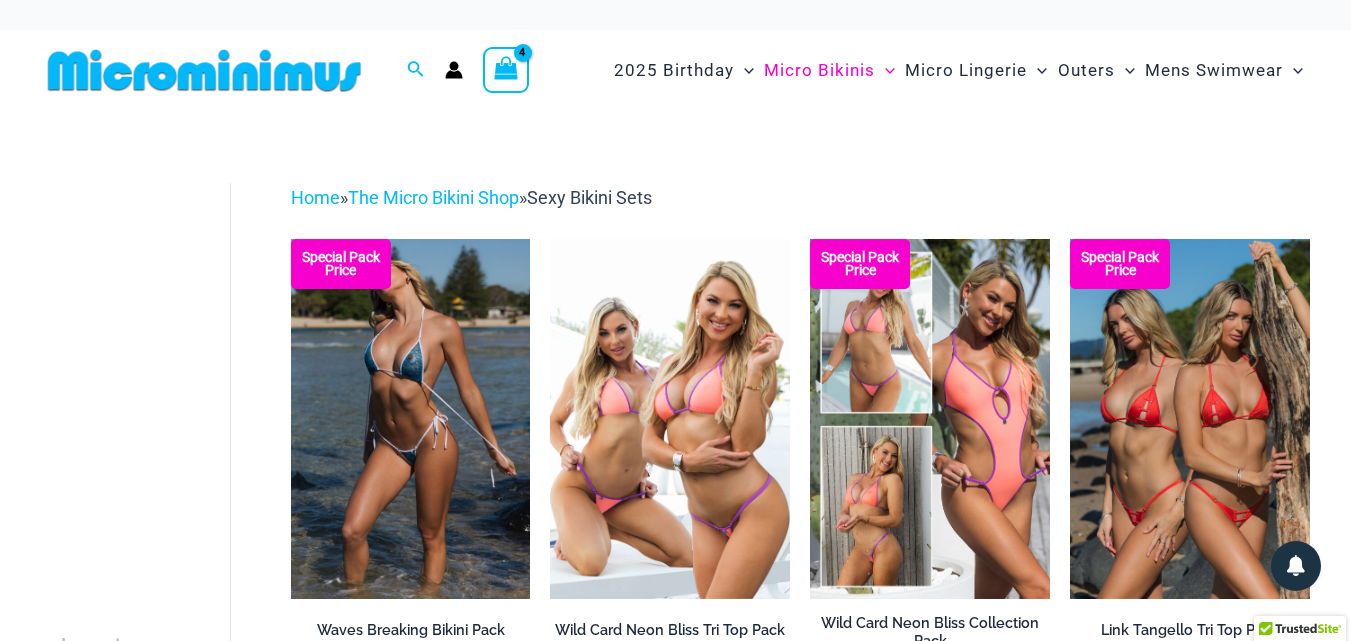 click 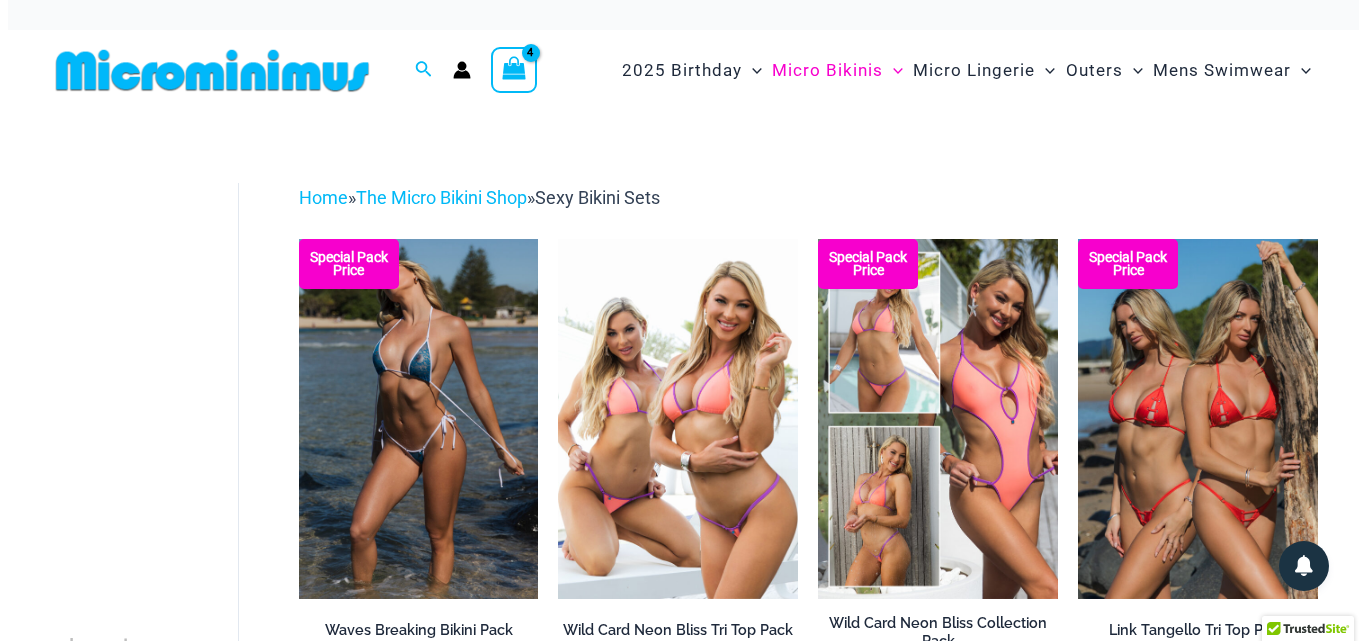 scroll, scrollTop: 517, scrollLeft: 0, axis: vertical 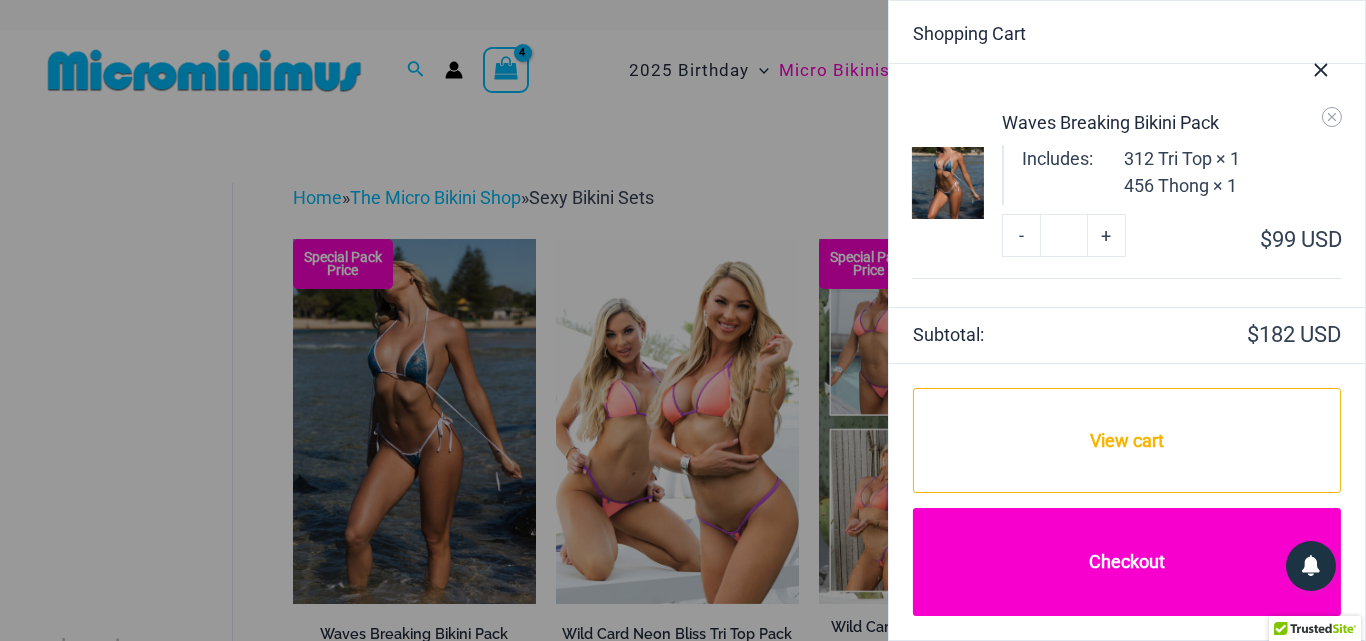 click on "Checkout" at bounding box center (1127, 562) 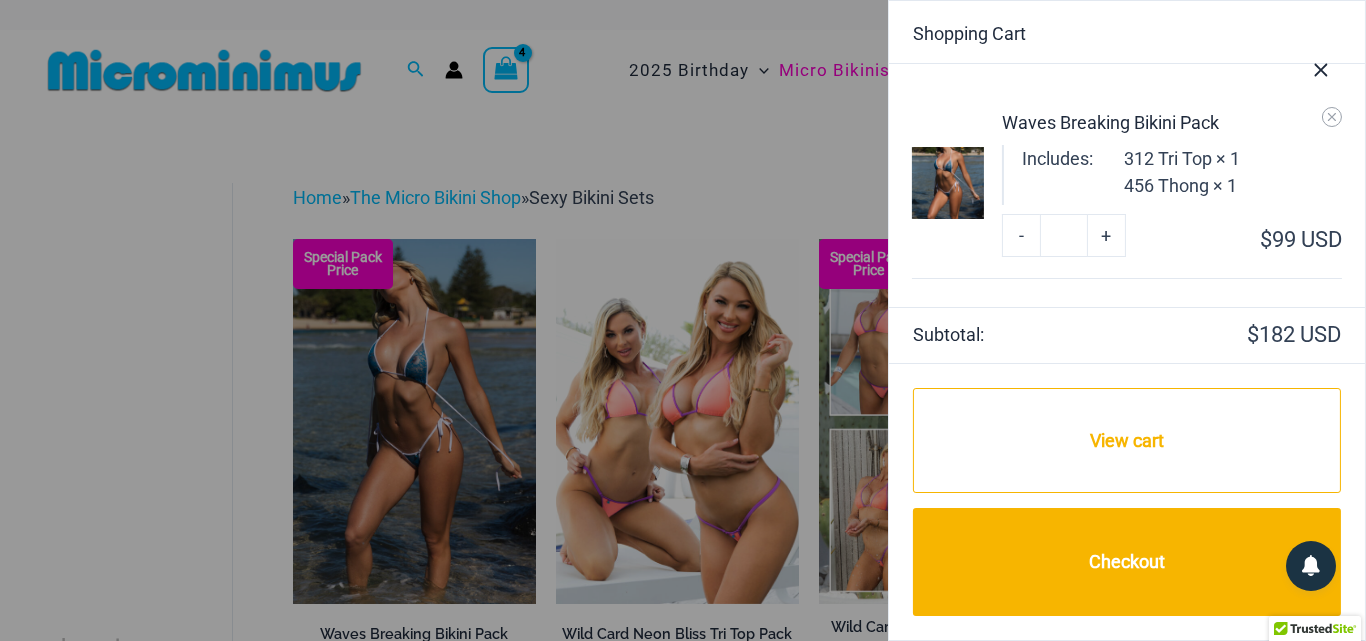 click 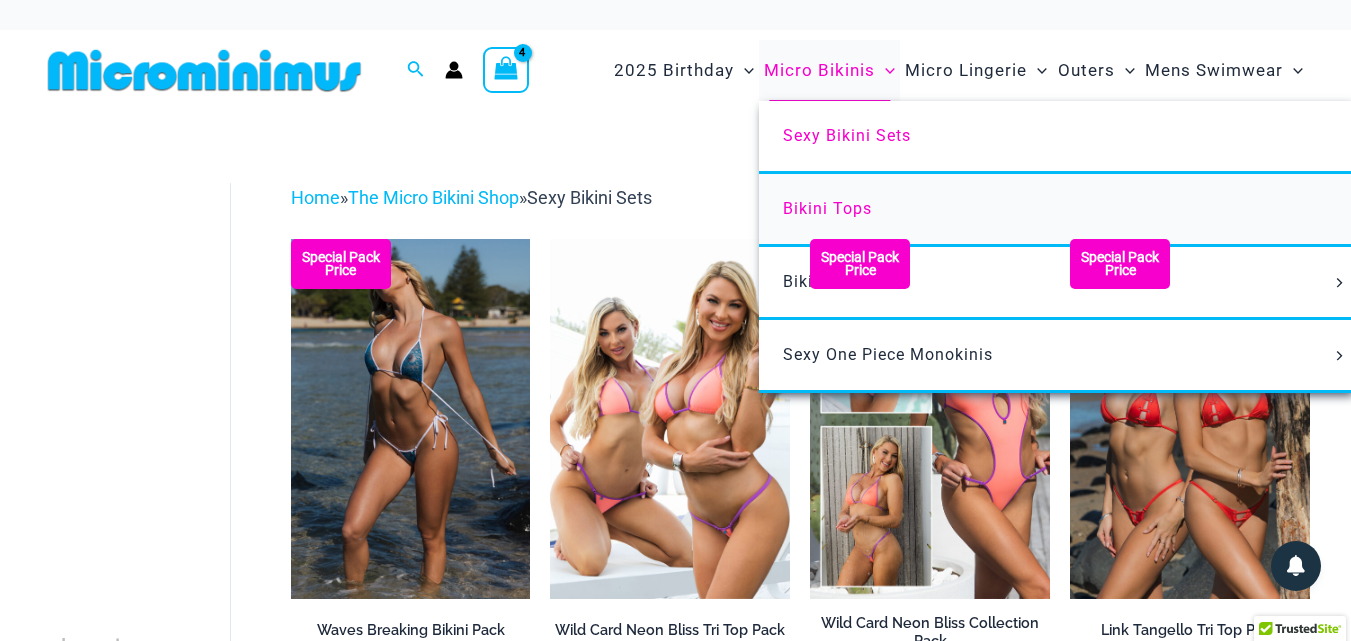 click on "Bikini Tops" at bounding box center (827, 208) 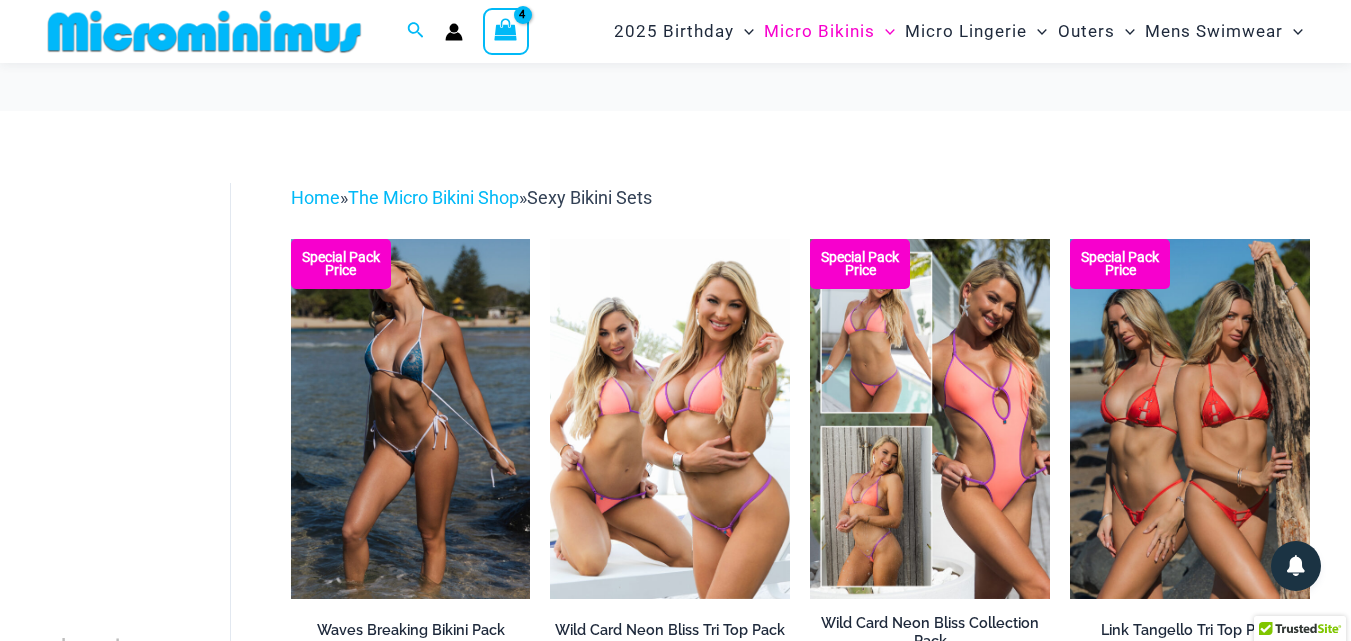 scroll, scrollTop: 542, scrollLeft: 0, axis: vertical 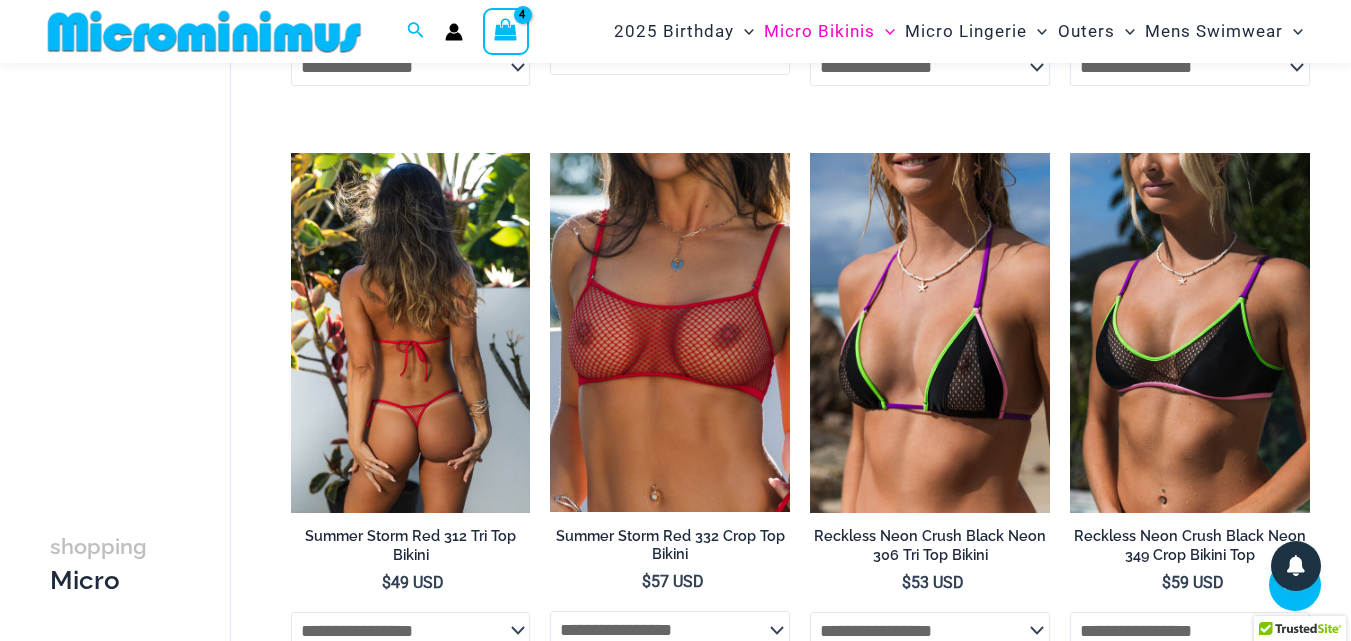click at bounding box center (411, 333) 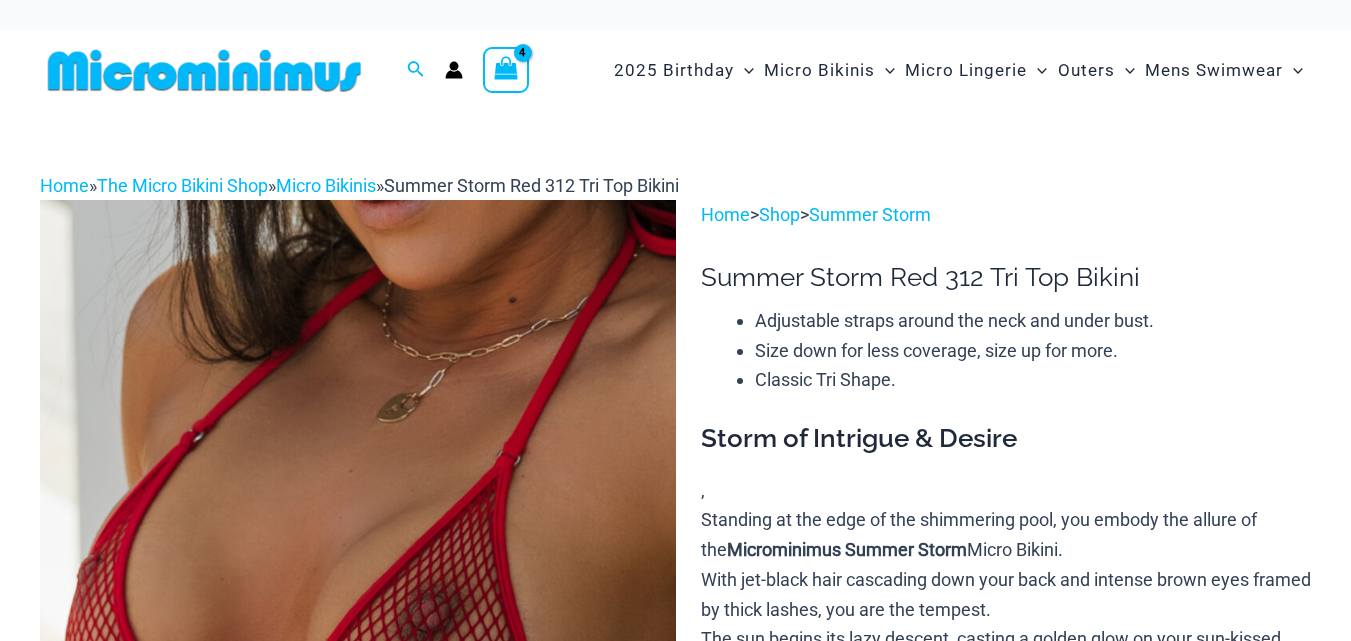 scroll, scrollTop: 0, scrollLeft: 0, axis: both 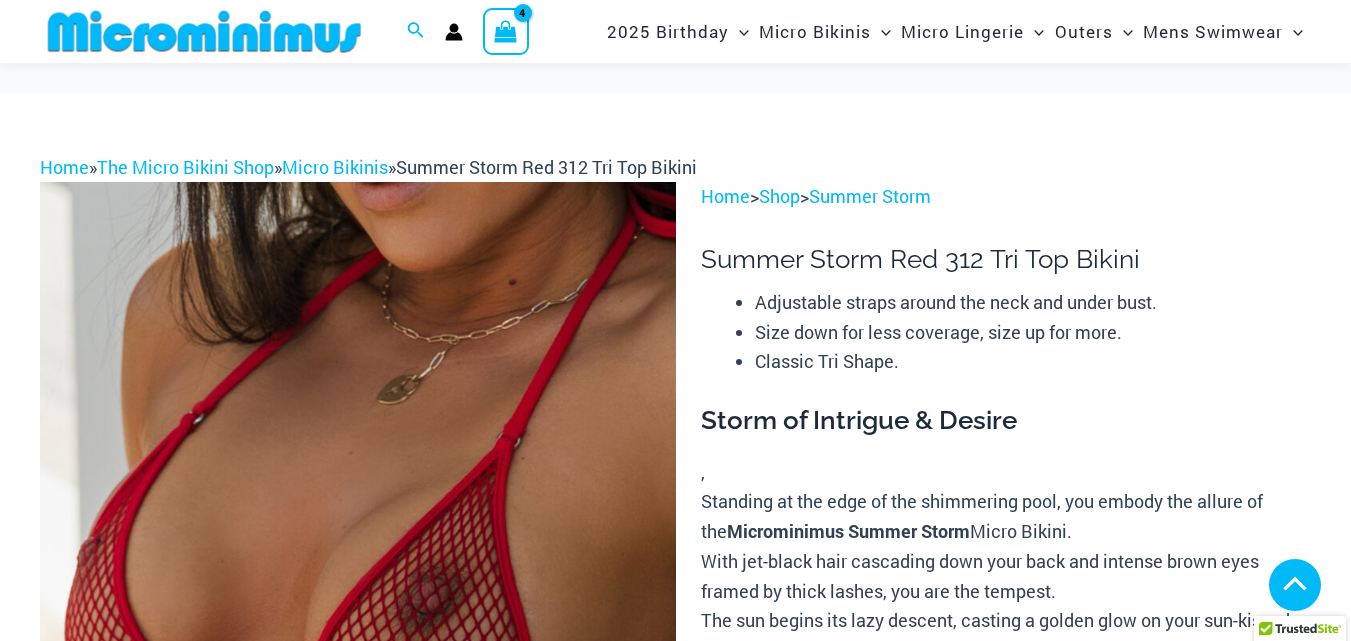click on "xx-large" 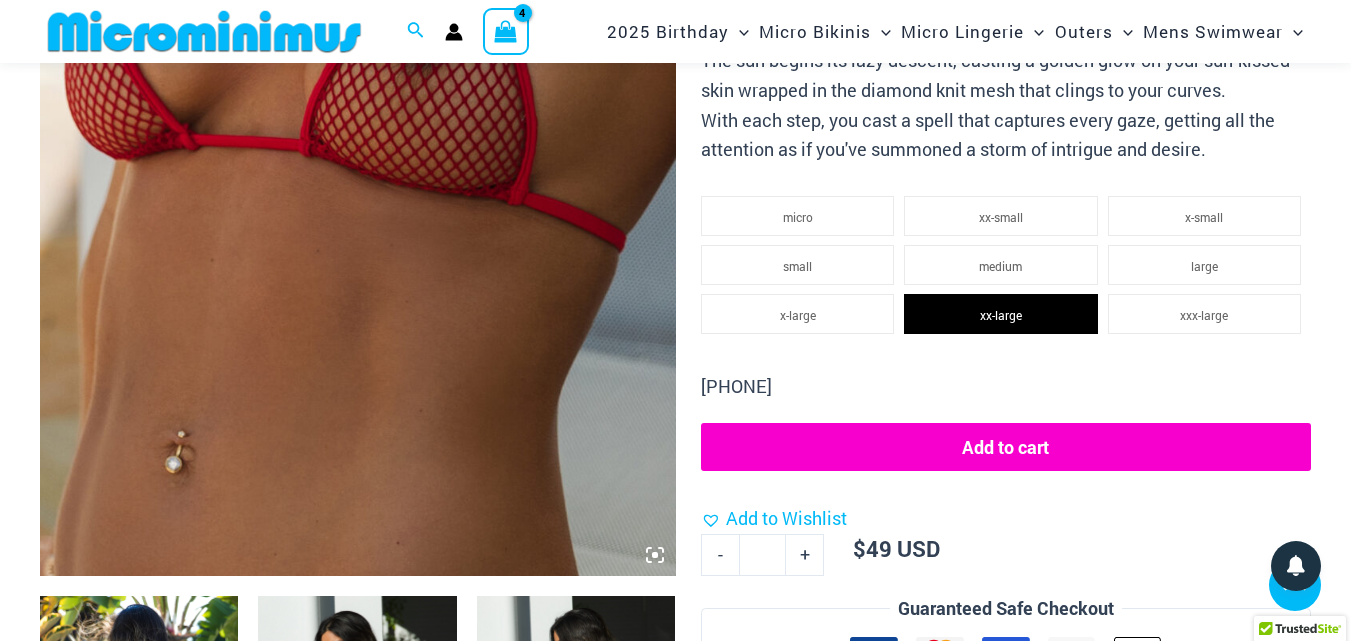 scroll, scrollTop: 1120, scrollLeft: 0, axis: vertical 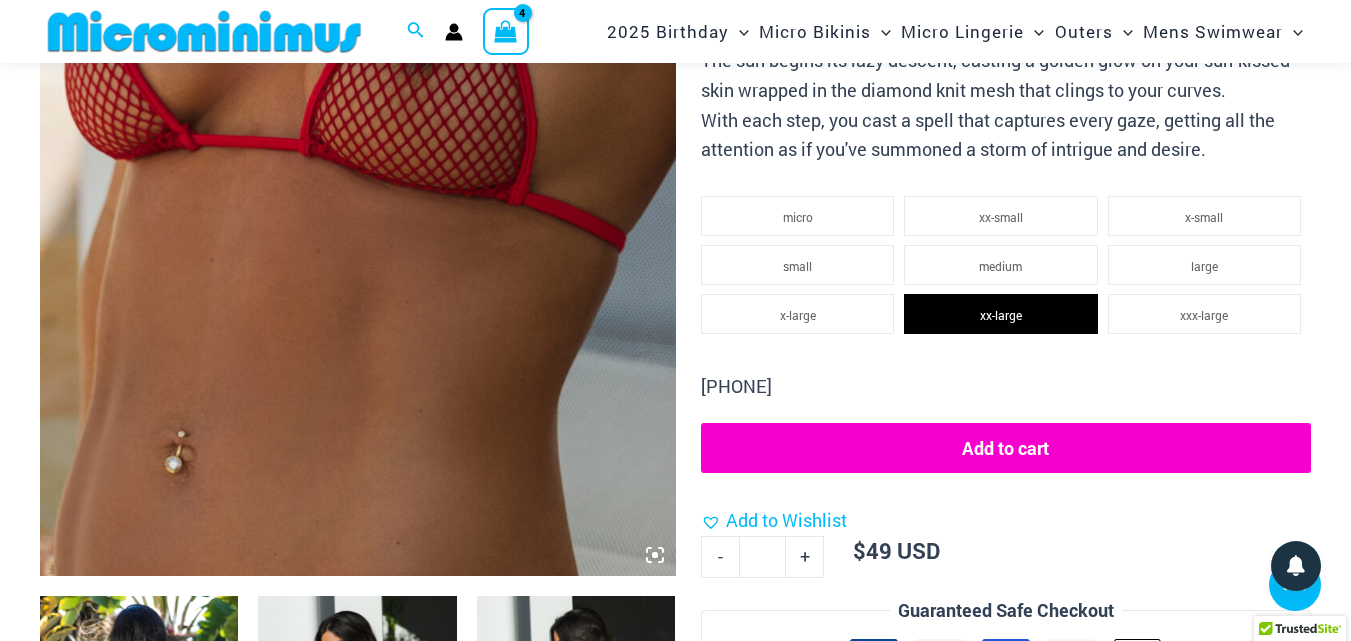 click on "Add to cart" 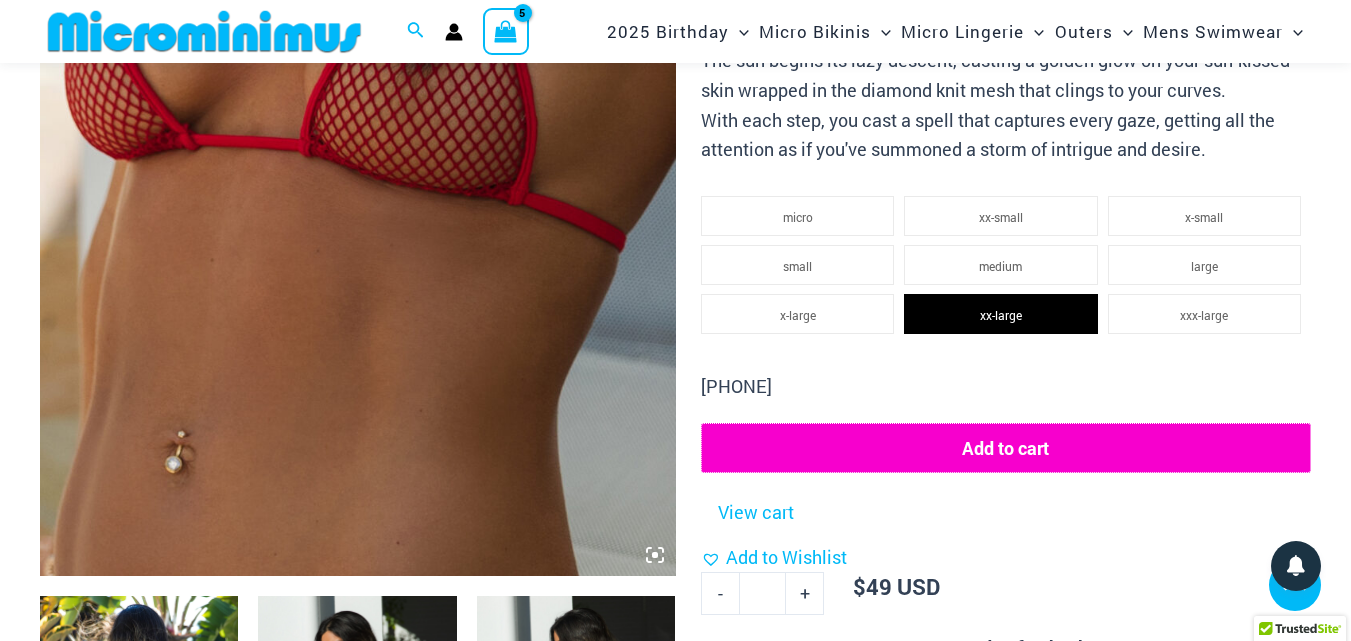 scroll, scrollTop: 121, scrollLeft: 0, axis: vertical 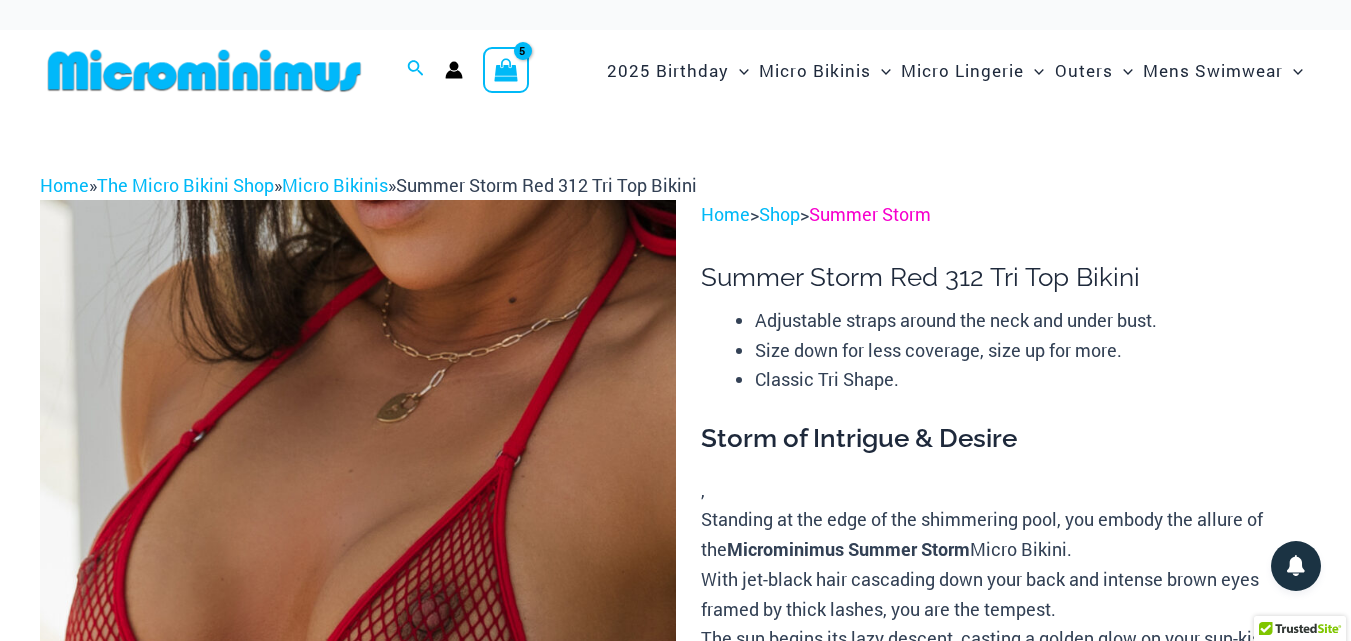click on "Summer Storm" at bounding box center [870, 214] 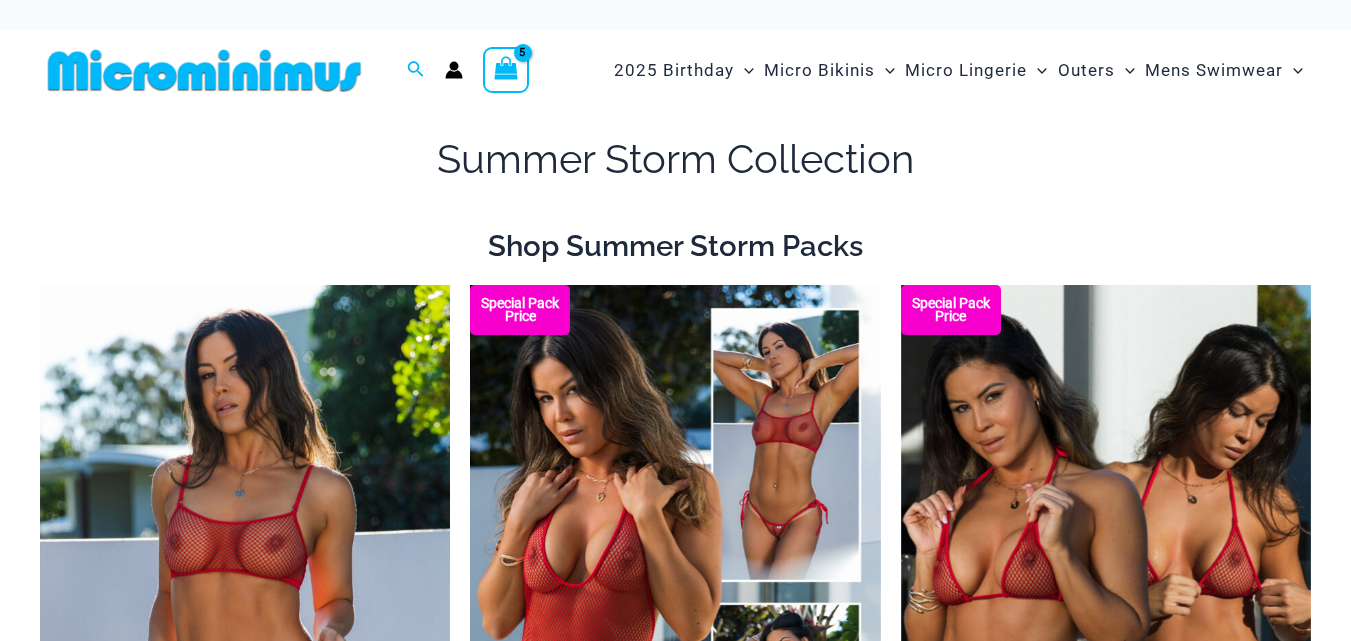 scroll, scrollTop: 0, scrollLeft: 0, axis: both 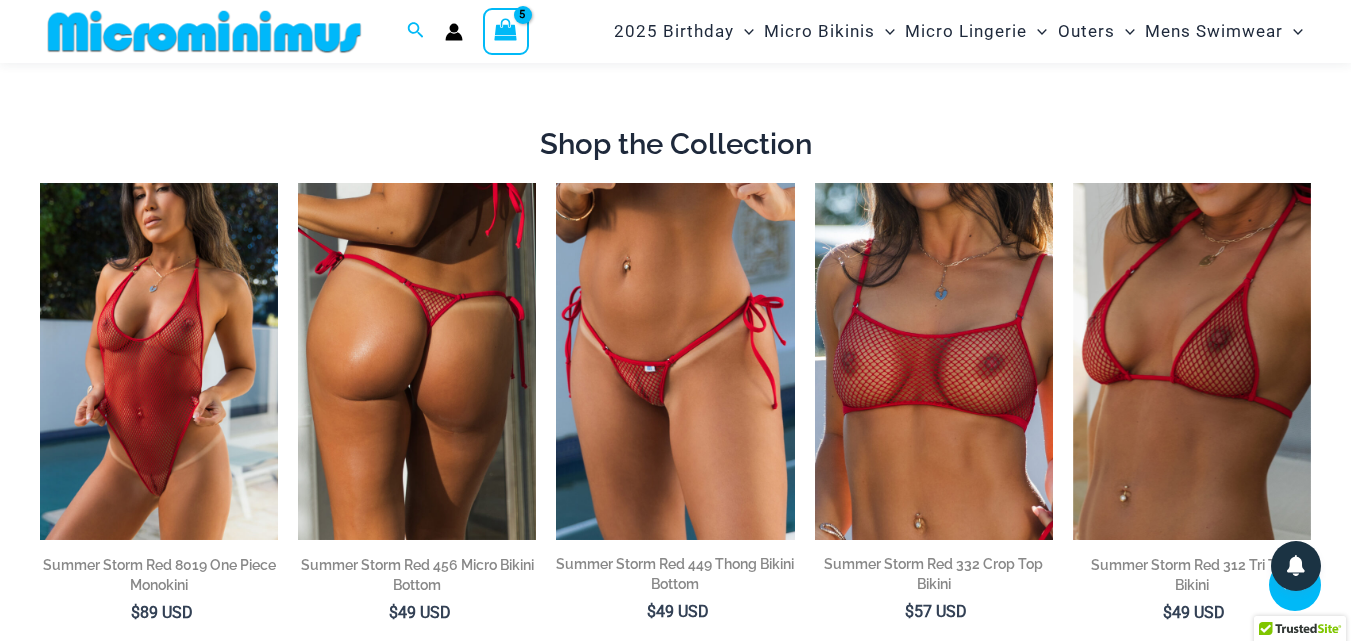 click at bounding box center [417, 361] 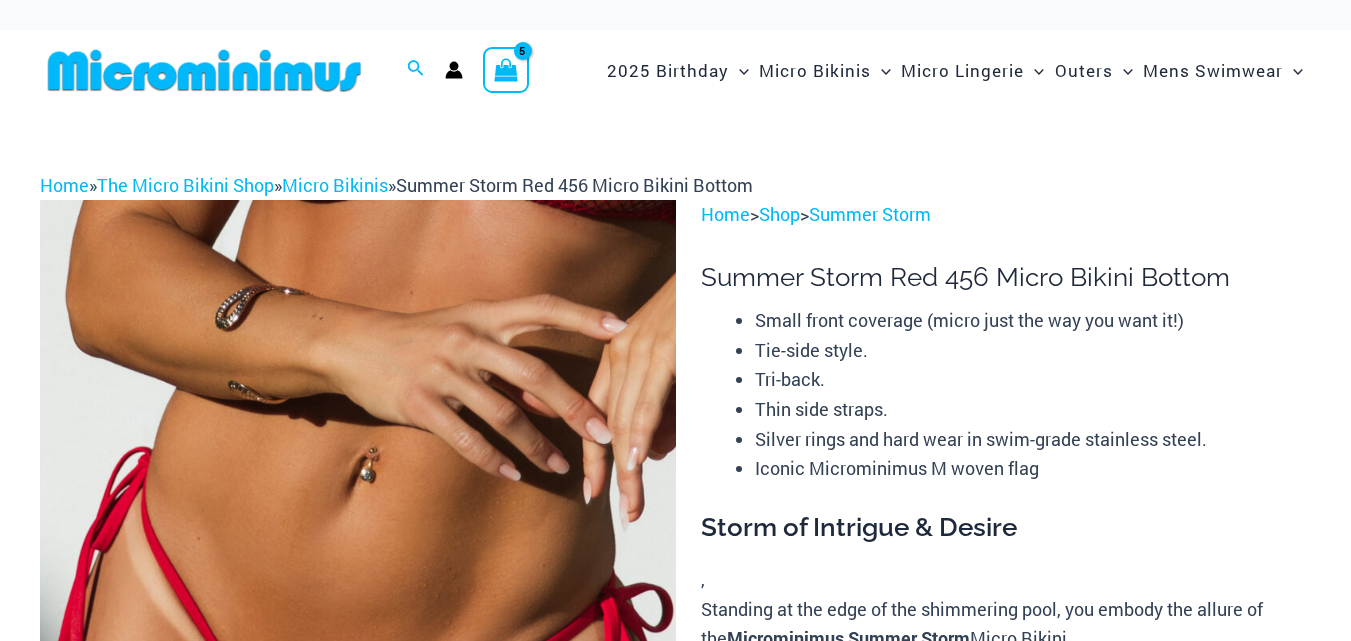 scroll, scrollTop: 0, scrollLeft: 0, axis: both 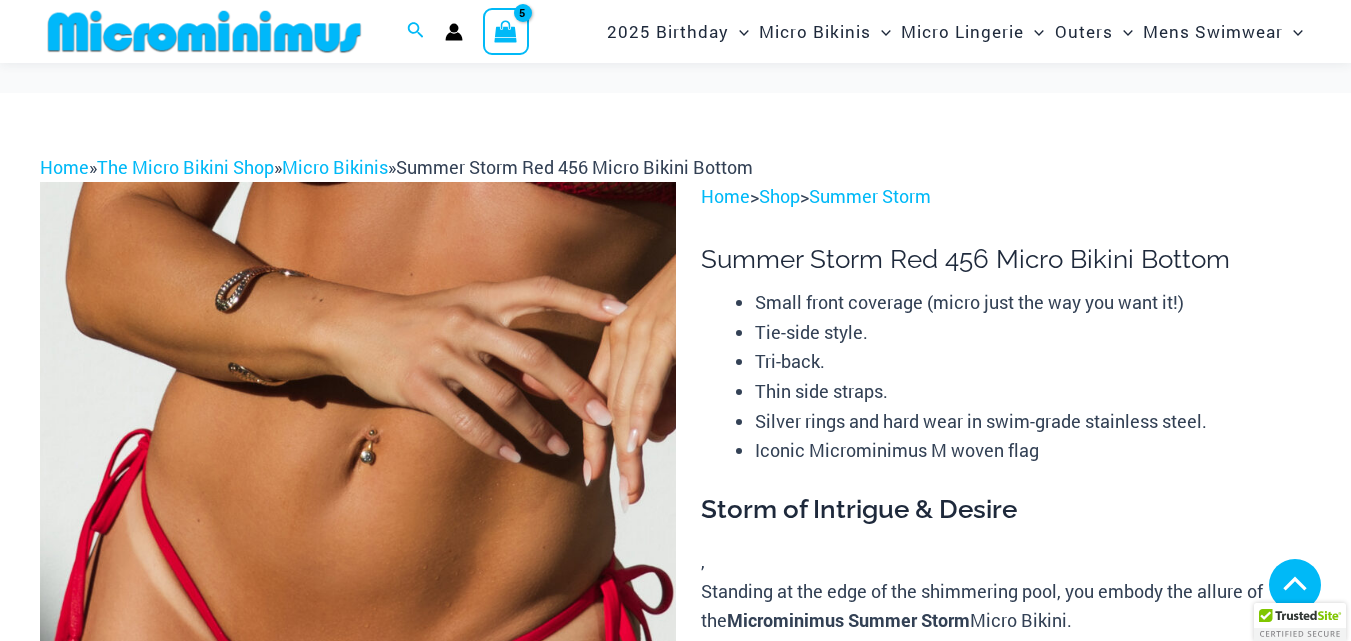 click on "large" 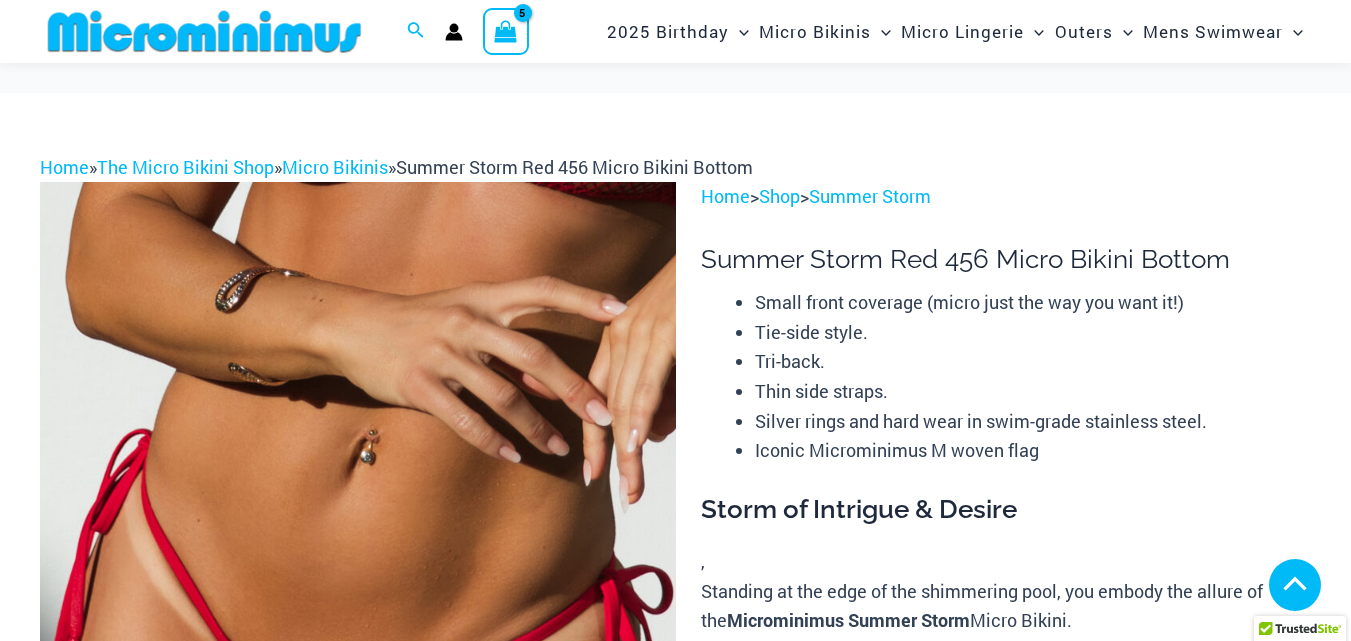 scroll, scrollTop: 1120, scrollLeft: 0, axis: vertical 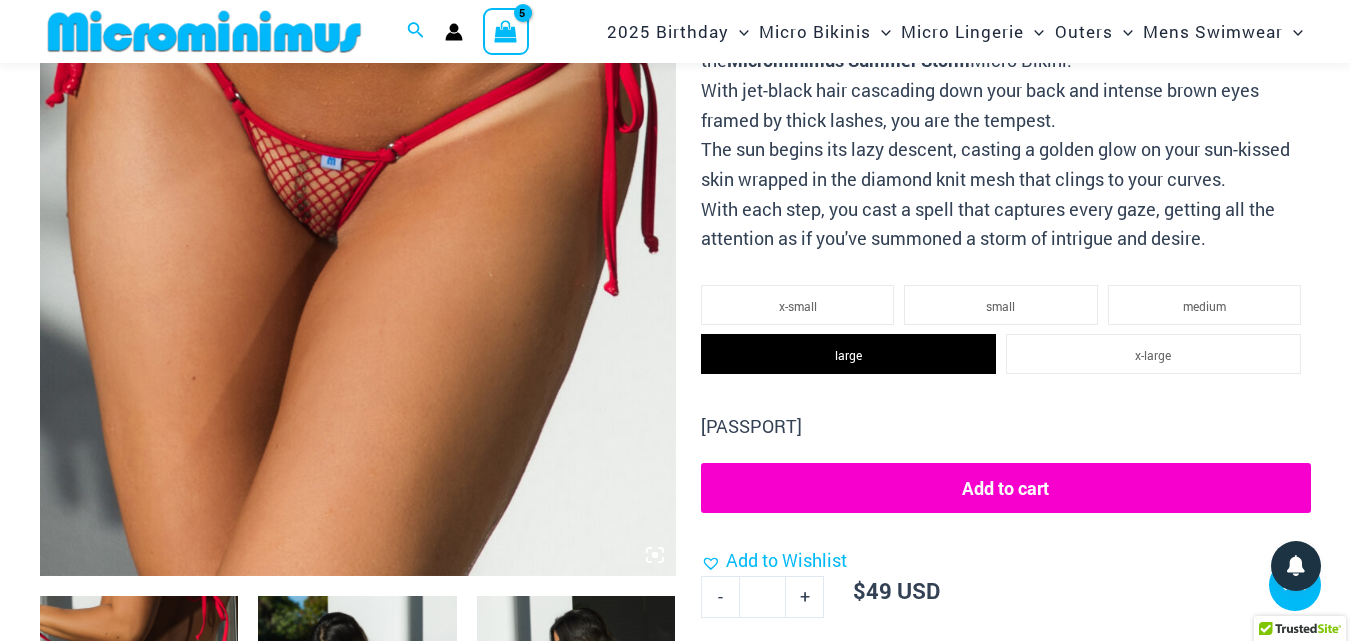 click on "Add to cart" 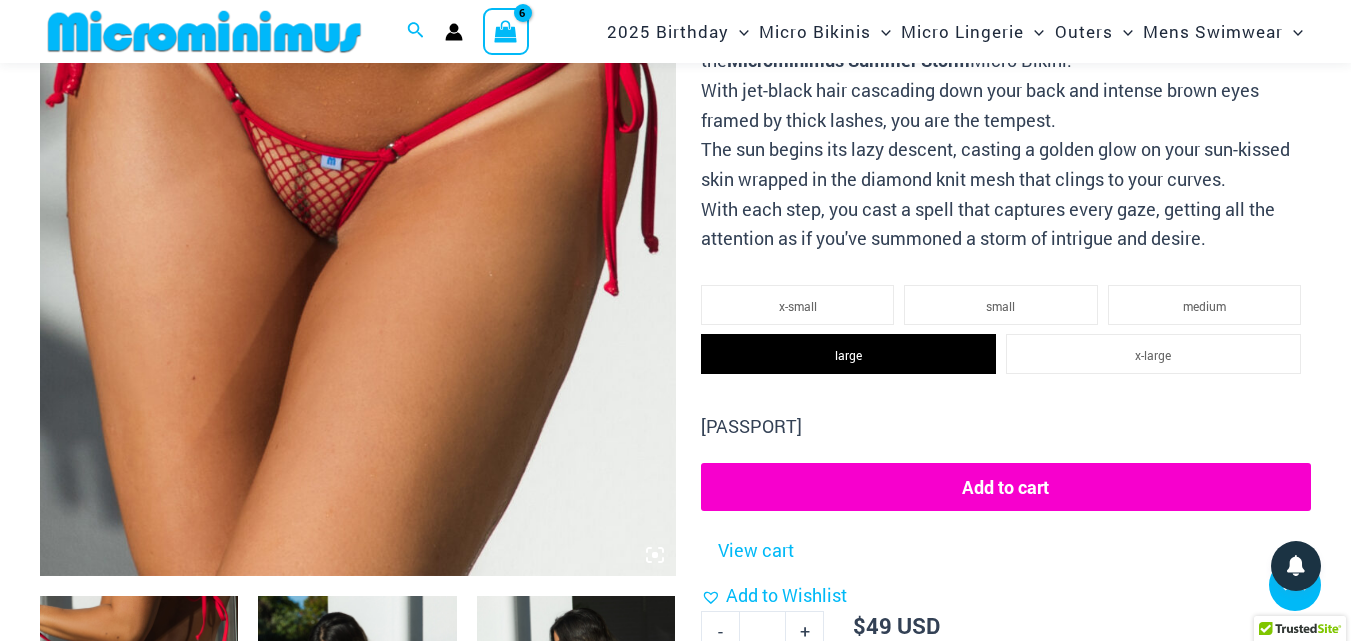 click 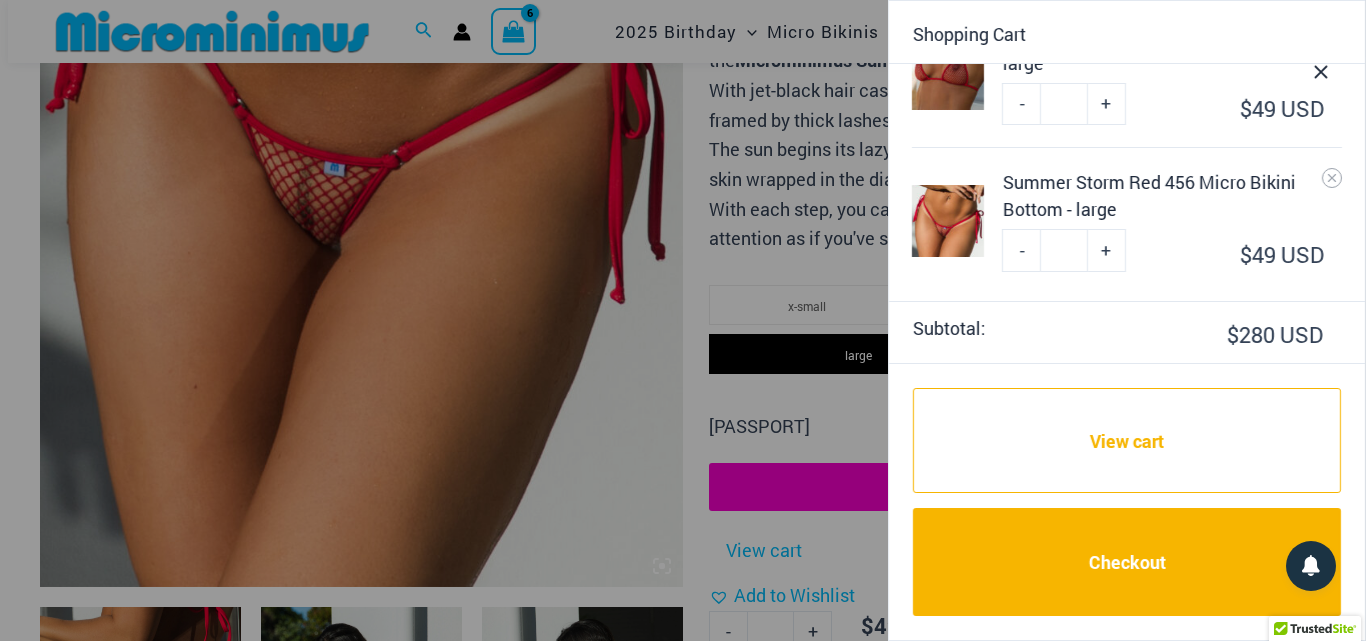 scroll, scrollTop: 816, scrollLeft: 0, axis: vertical 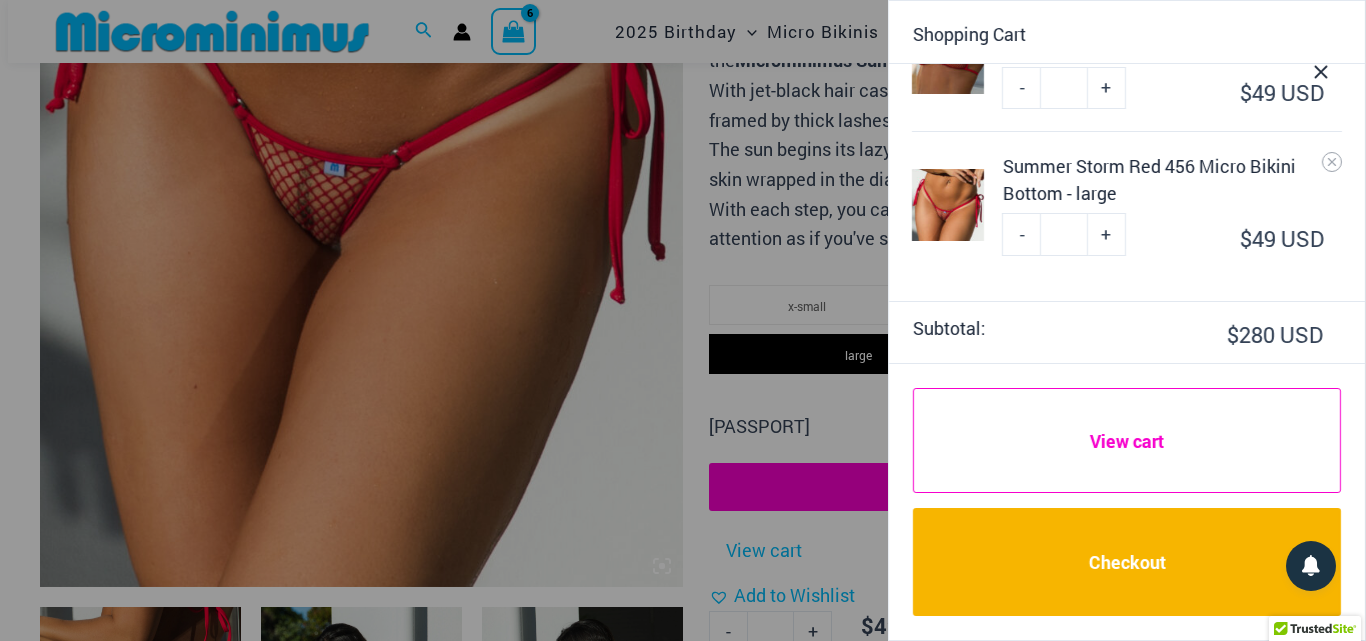 click on "View cart" at bounding box center [1127, 441] 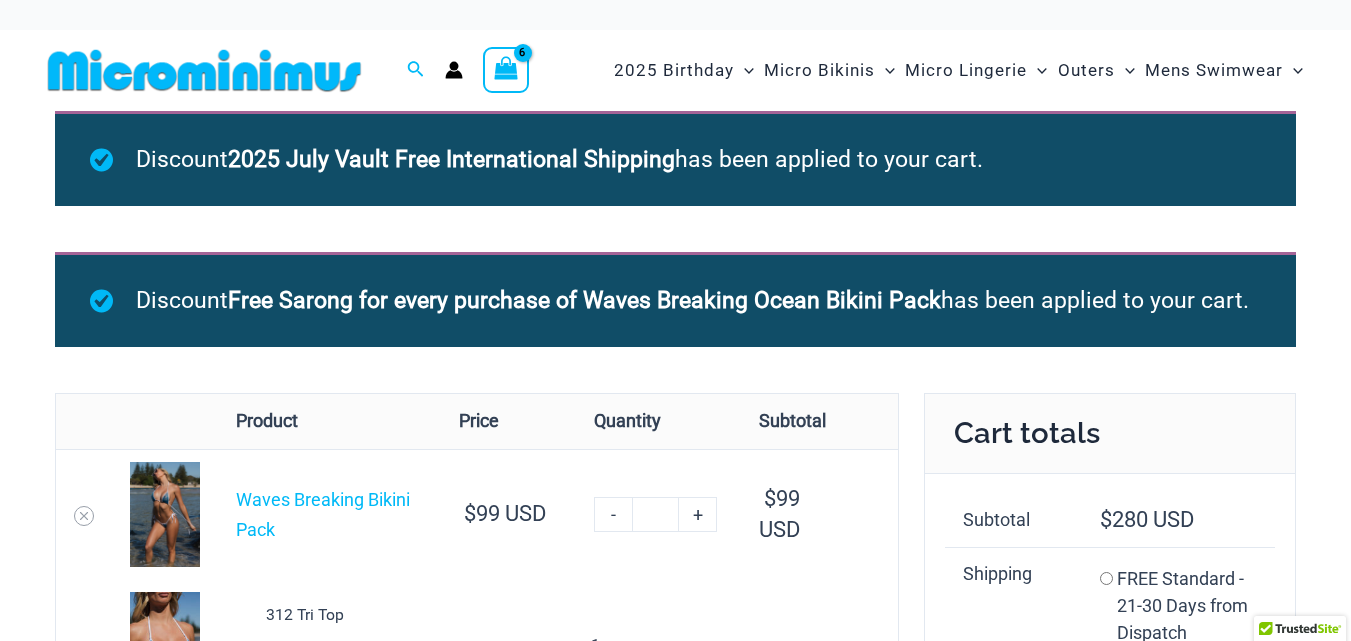 scroll, scrollTop: 0, scrollLeft: 0, axis: both 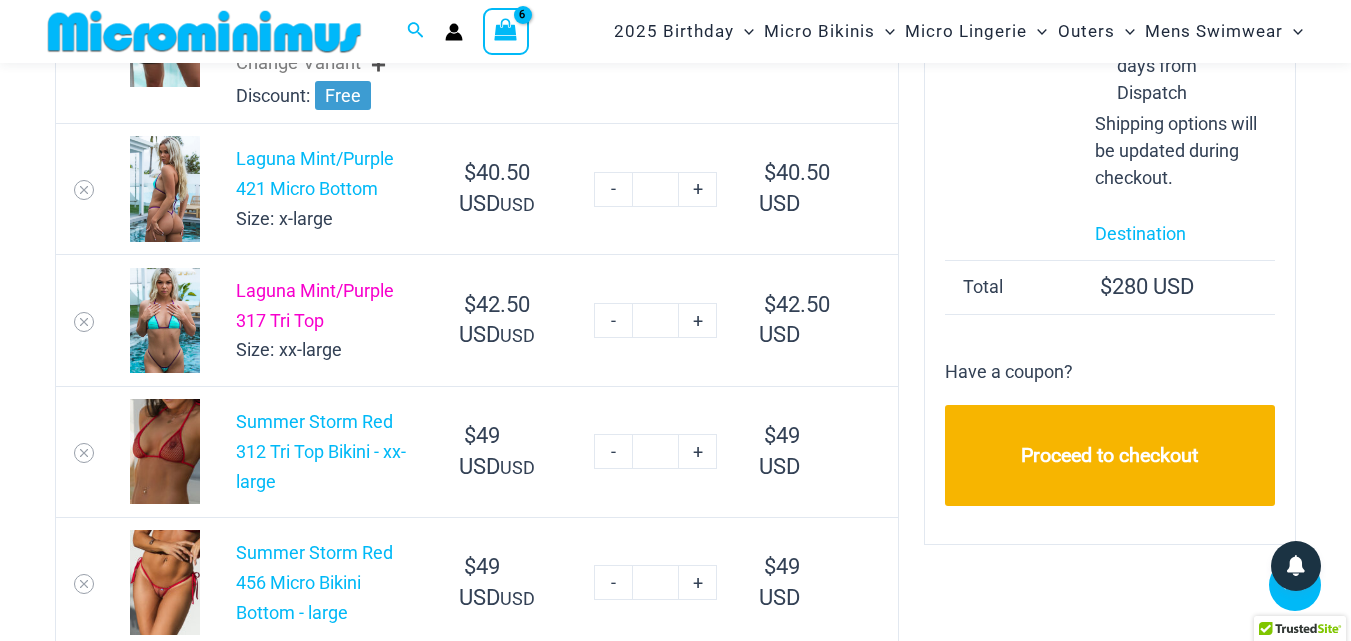 click on "Laguna Mint/Purple 317 Tri Top" at bounding box center (315, 305) 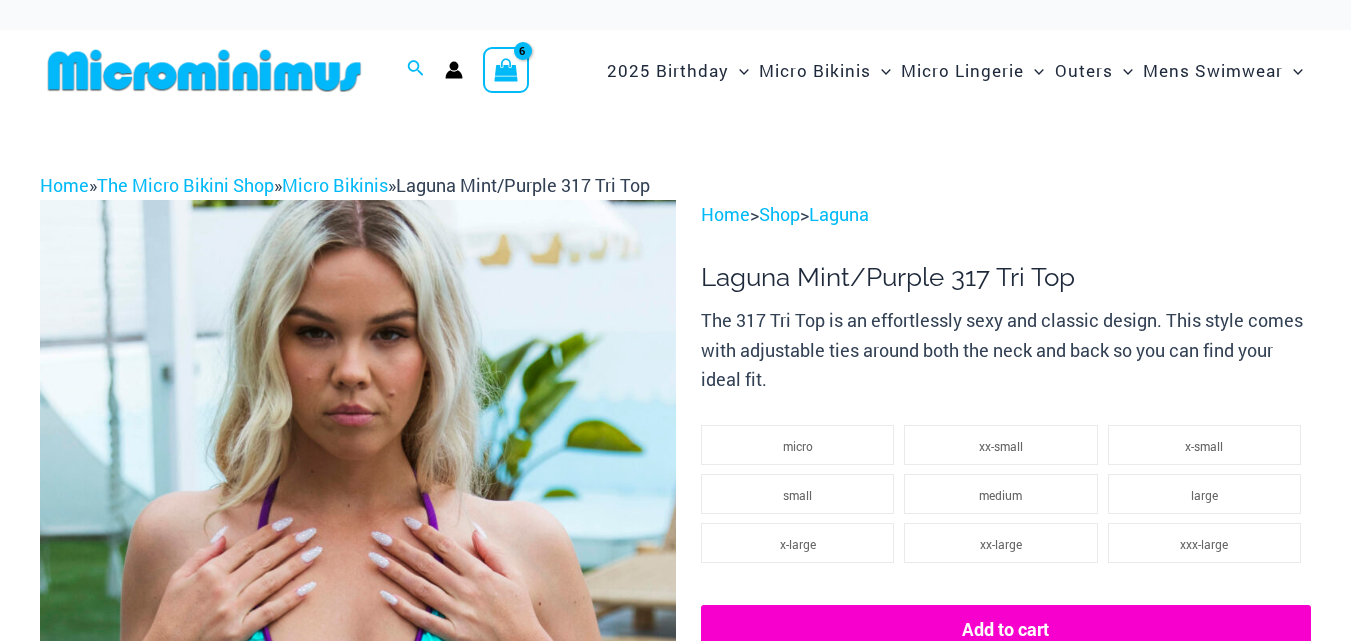 scroll, scrollTop: 0, scrollLeft: 0, axis: both 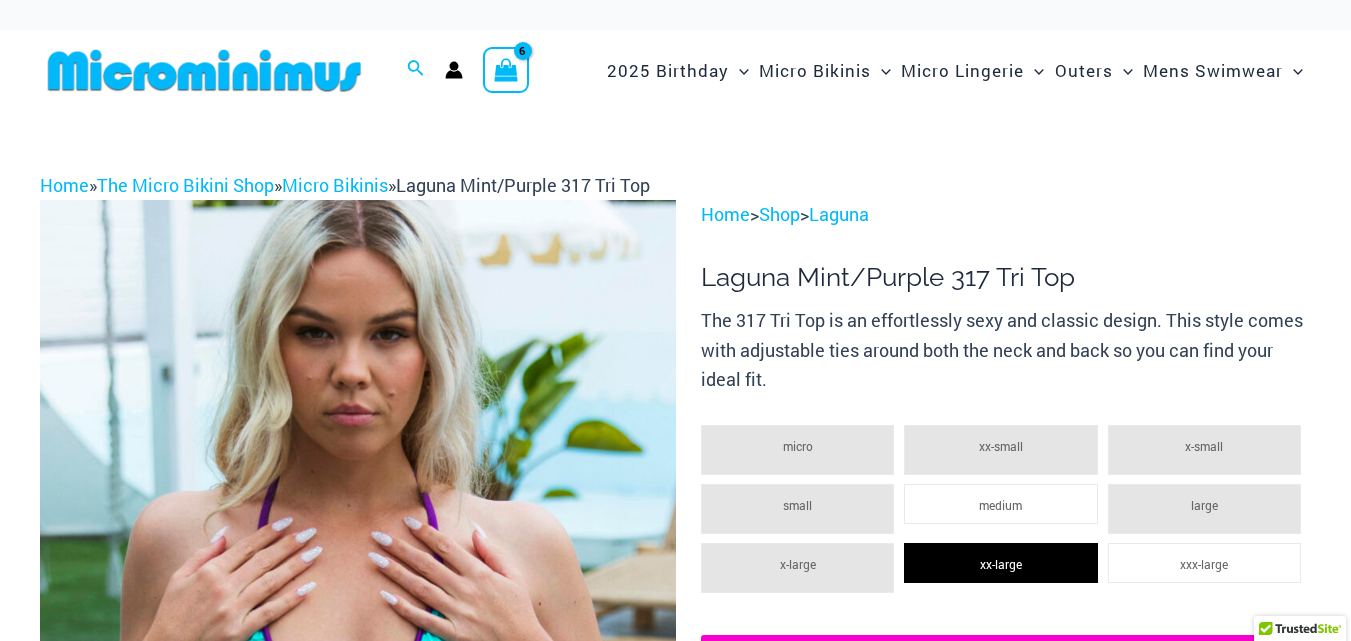 select 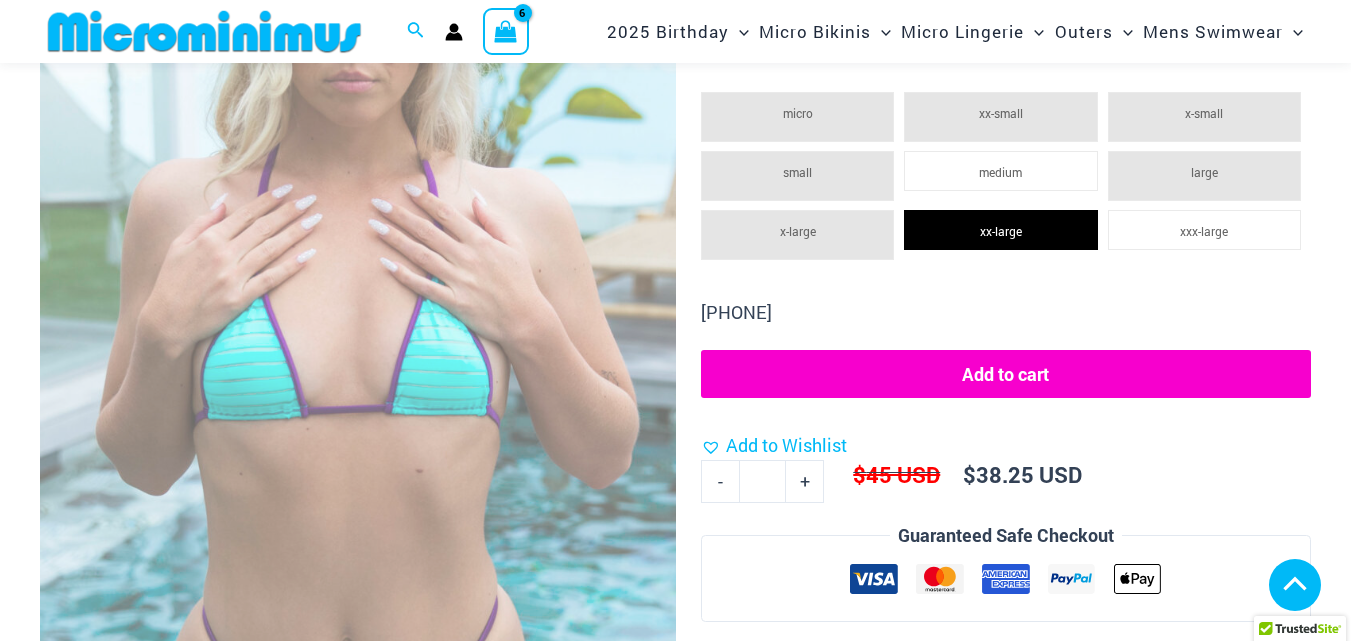 scroll, scrollTop: 320, scrollLeft: 0, axis: vertical 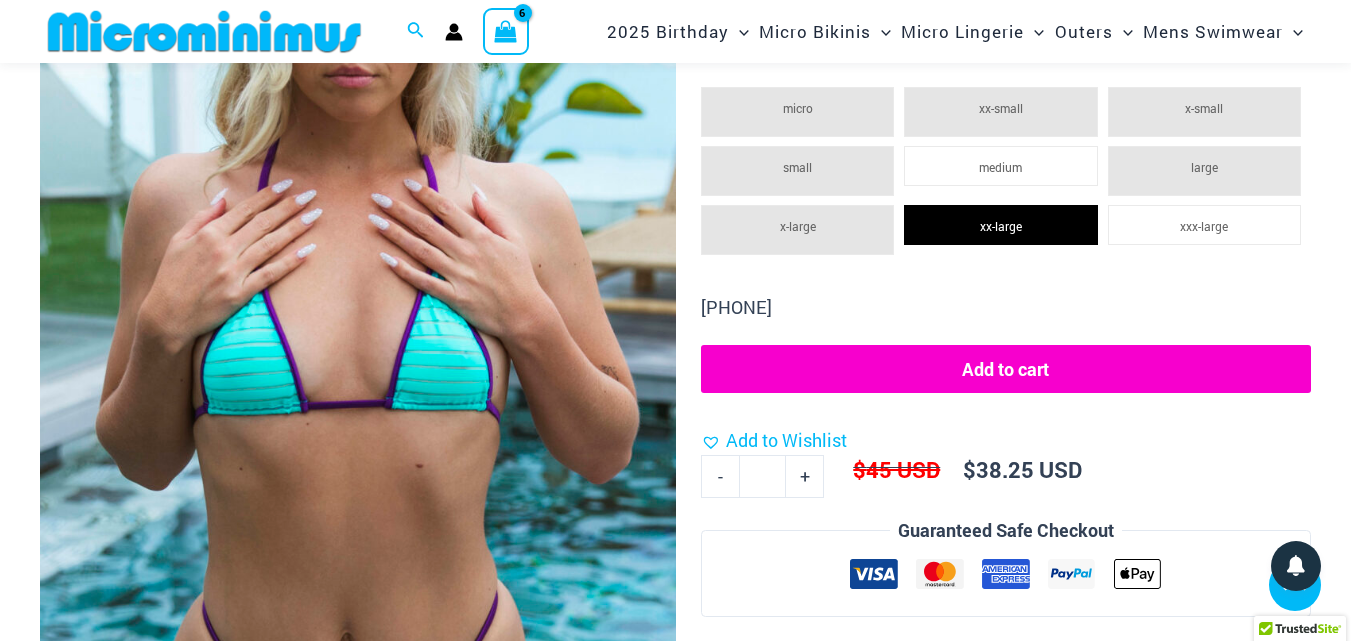 click on "x-large" 